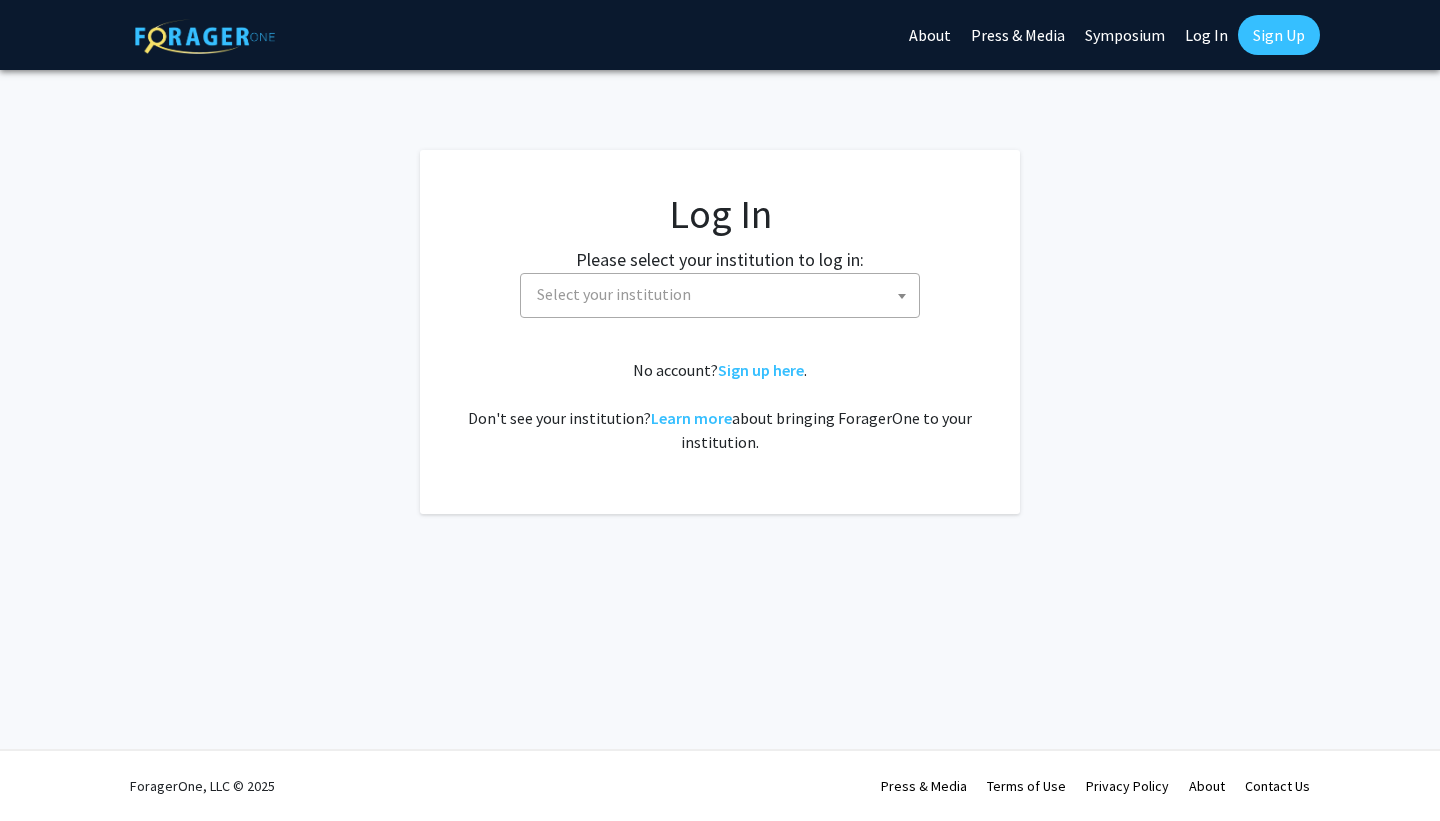 scroll, scrollTop: 0, scrollLeft: 0, axis: both 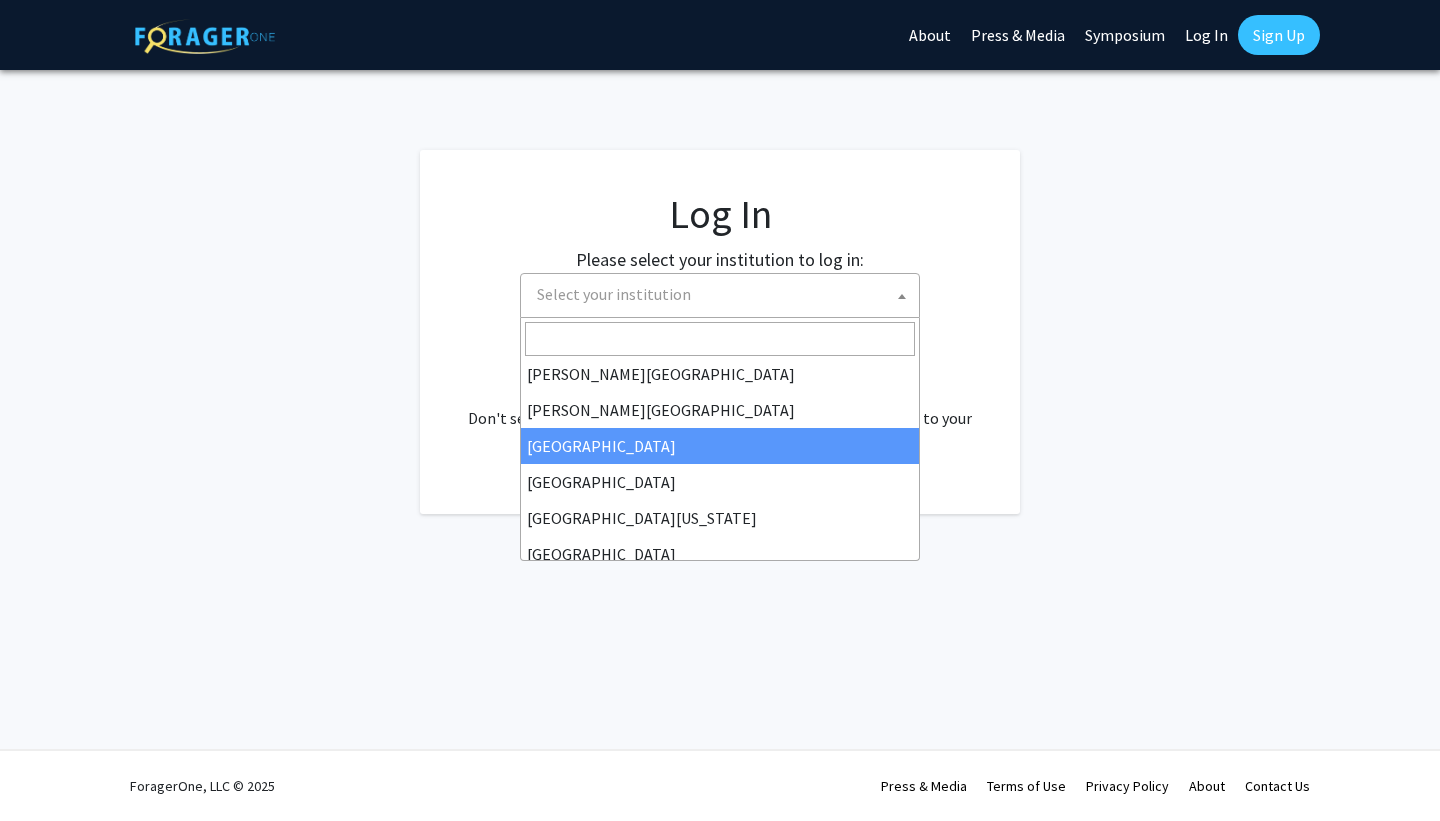 select on "6" 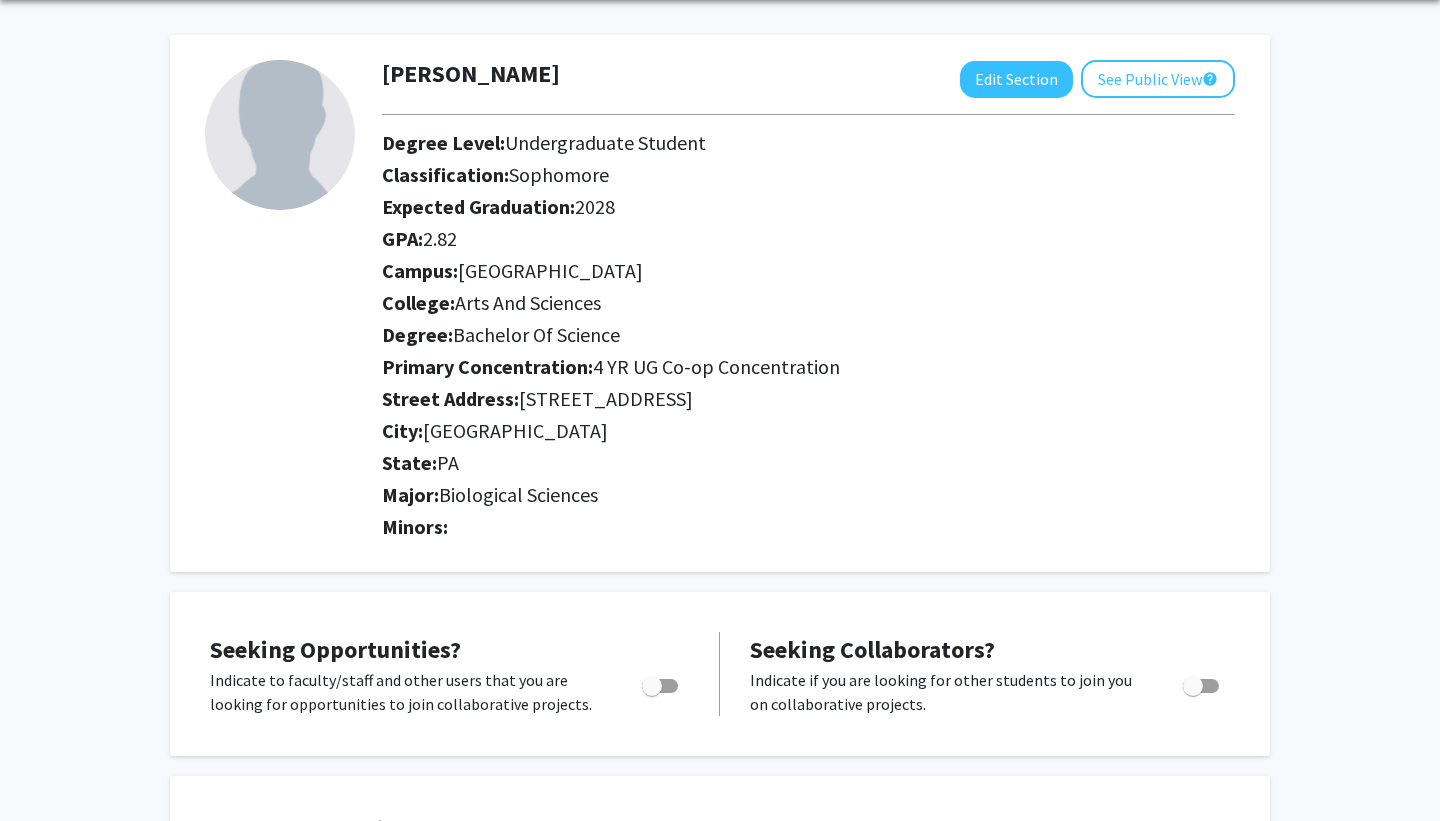 scroll, scrollTop: 0, scrollLeft: 0, axis: both 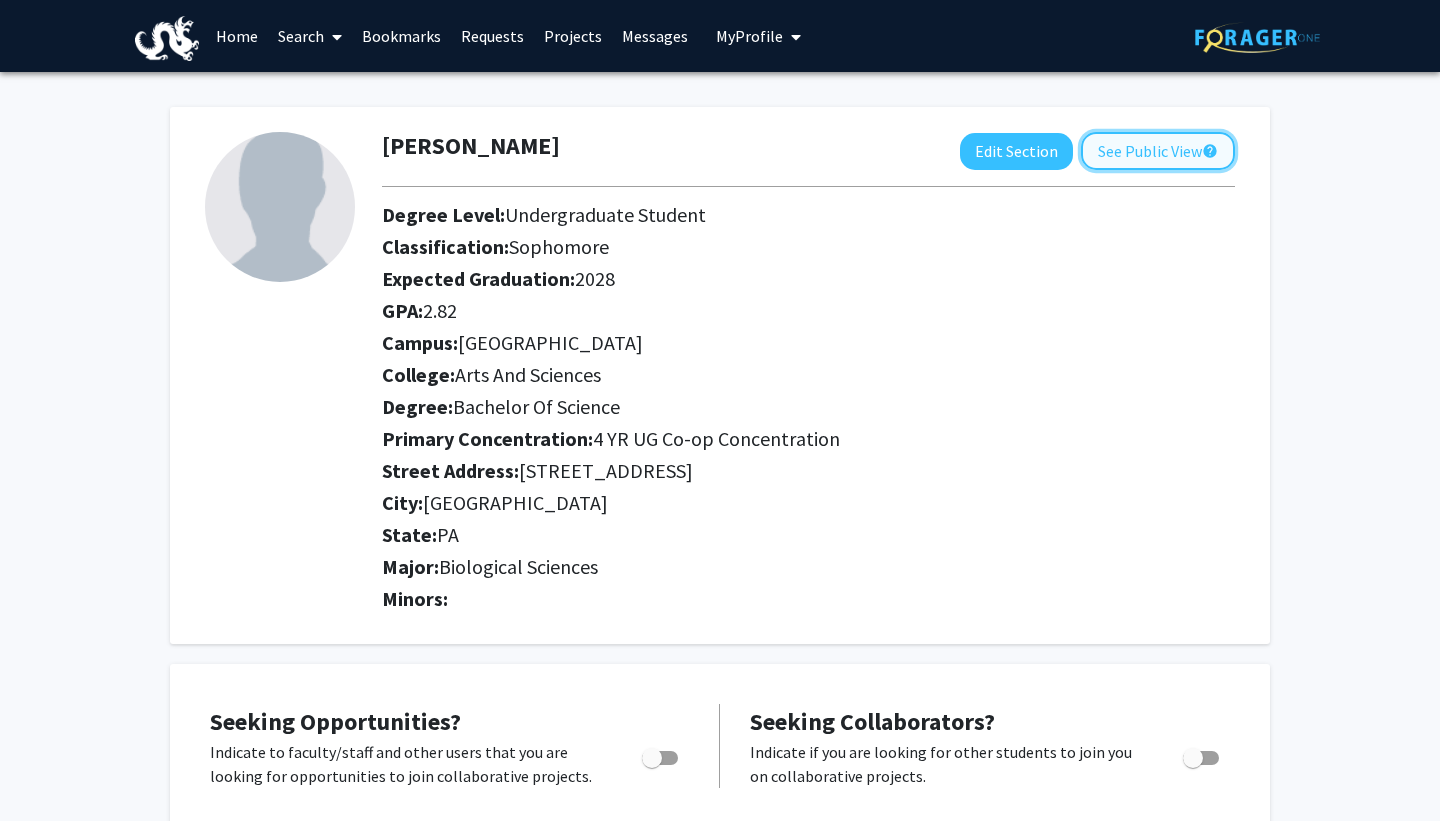 click on "See Public View  help" 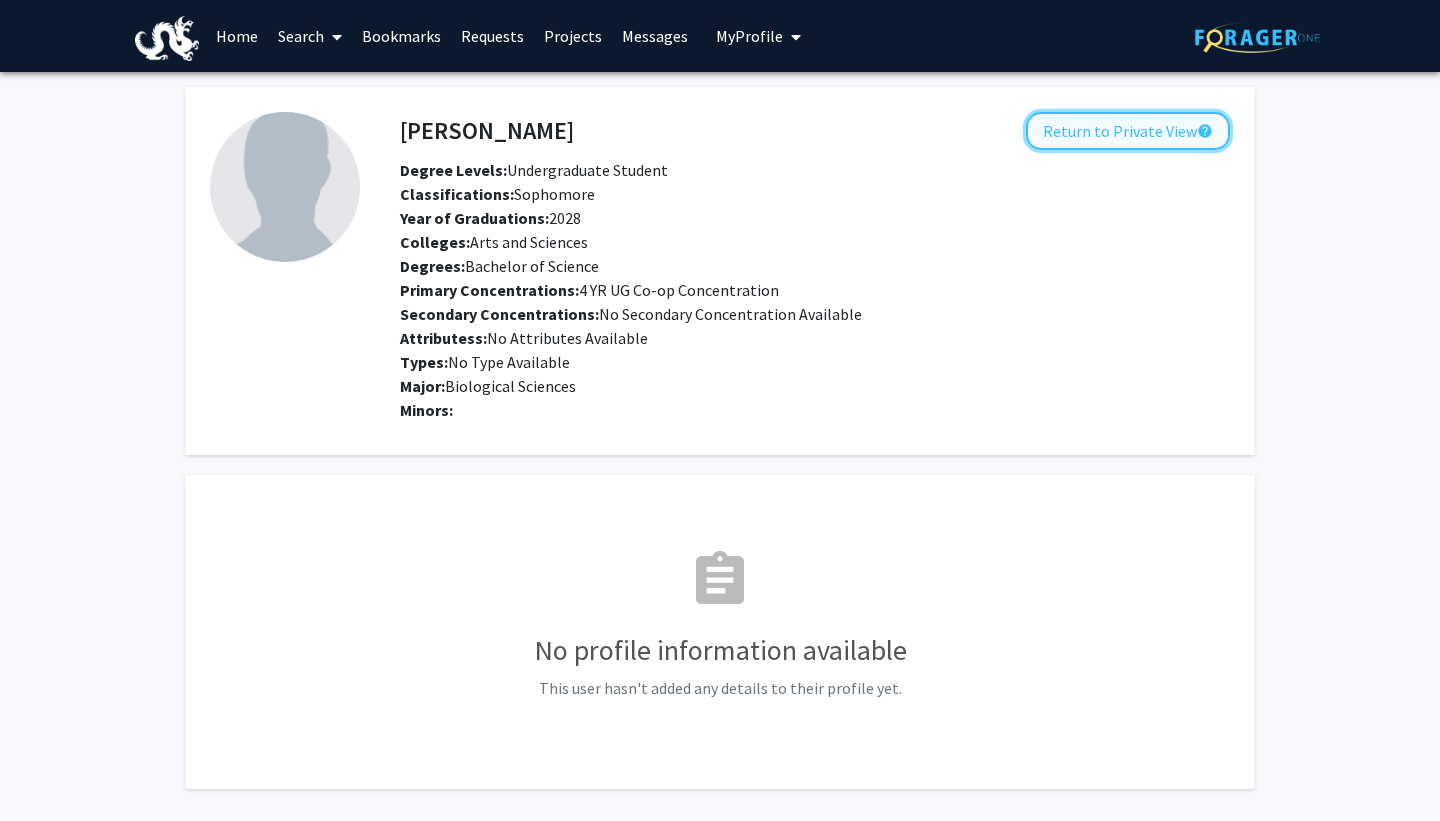 click on "Return to Private View  help" 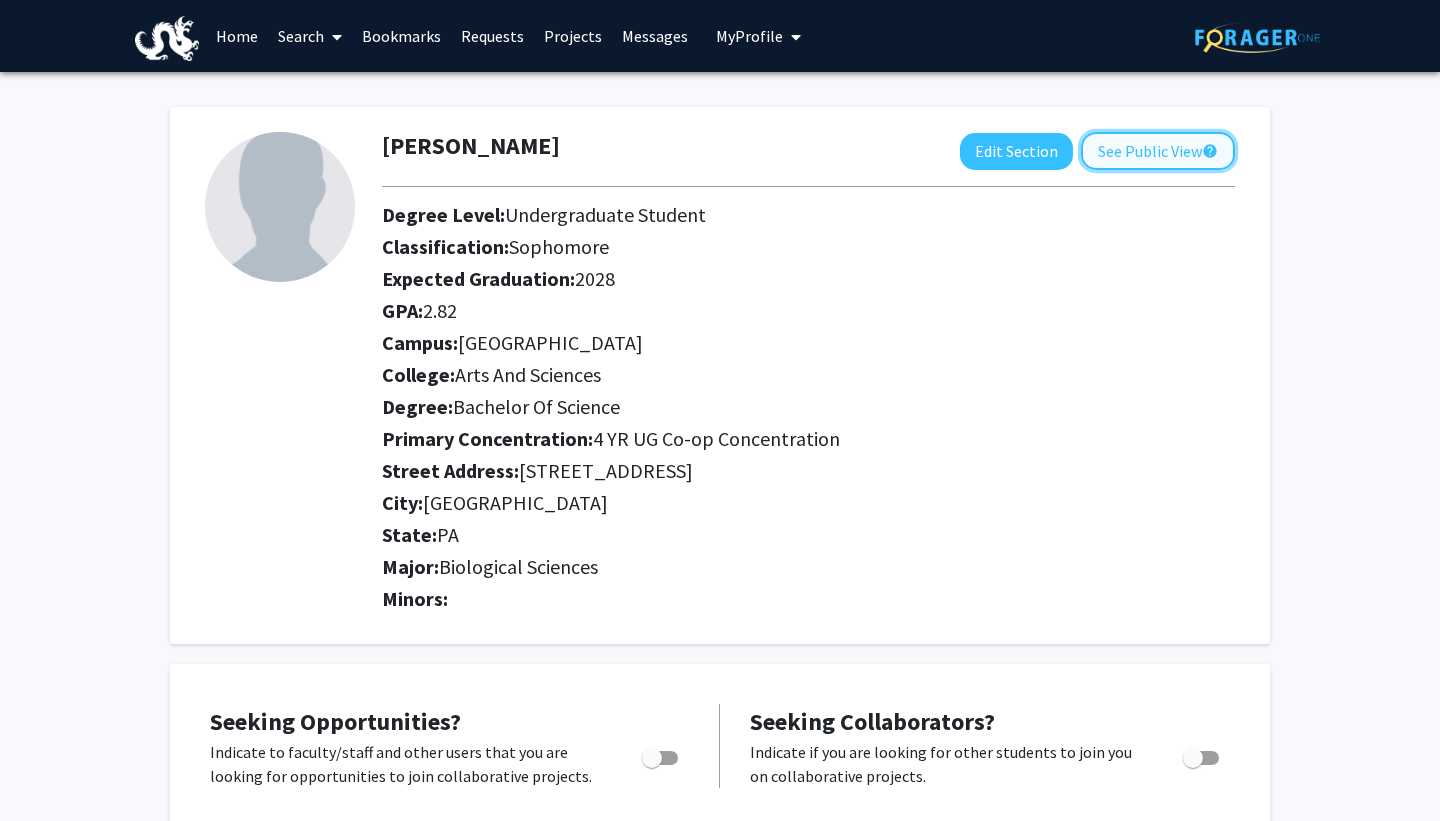 click on "See Public View  help" 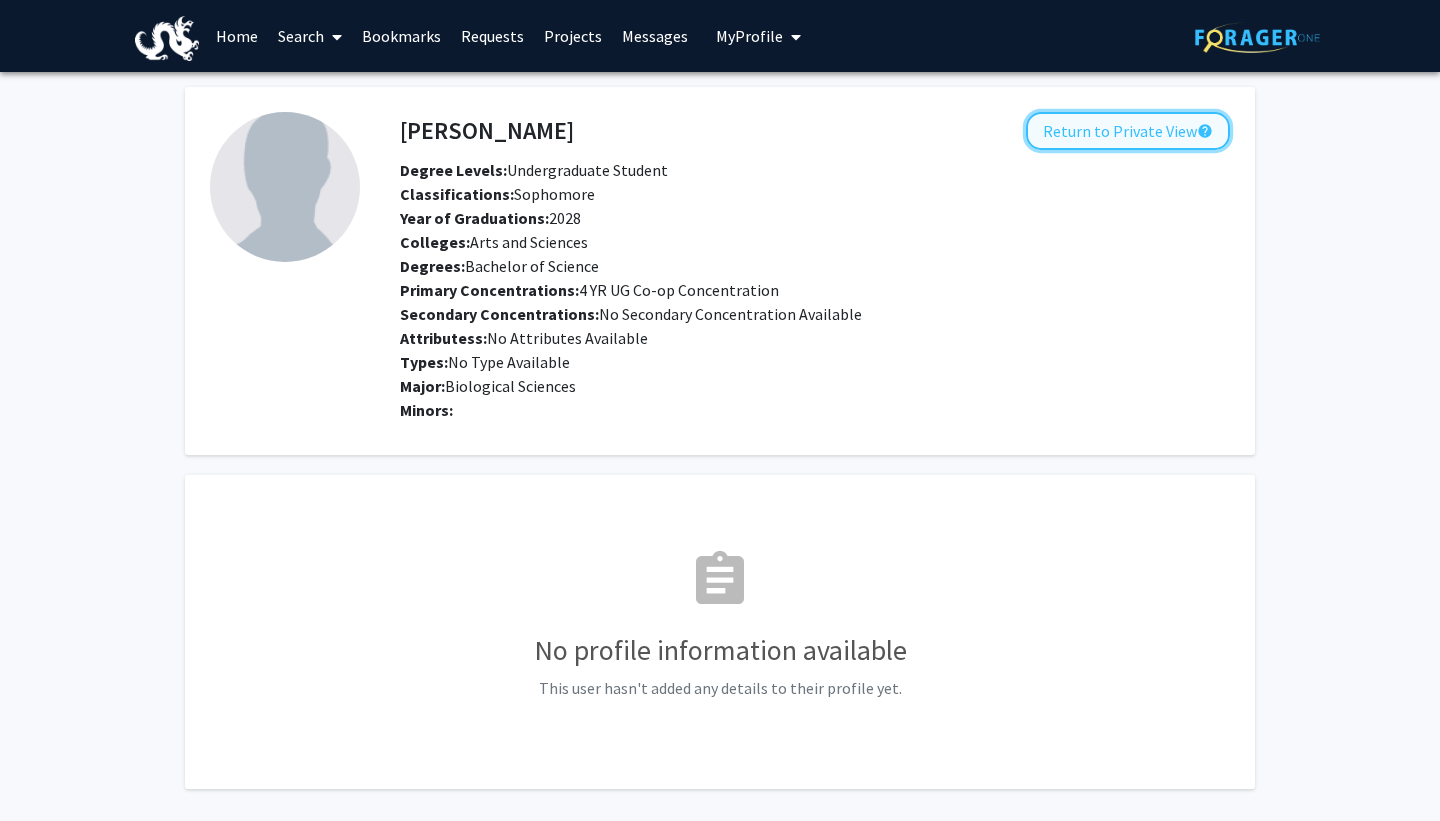 click on "Return to Private View  help" 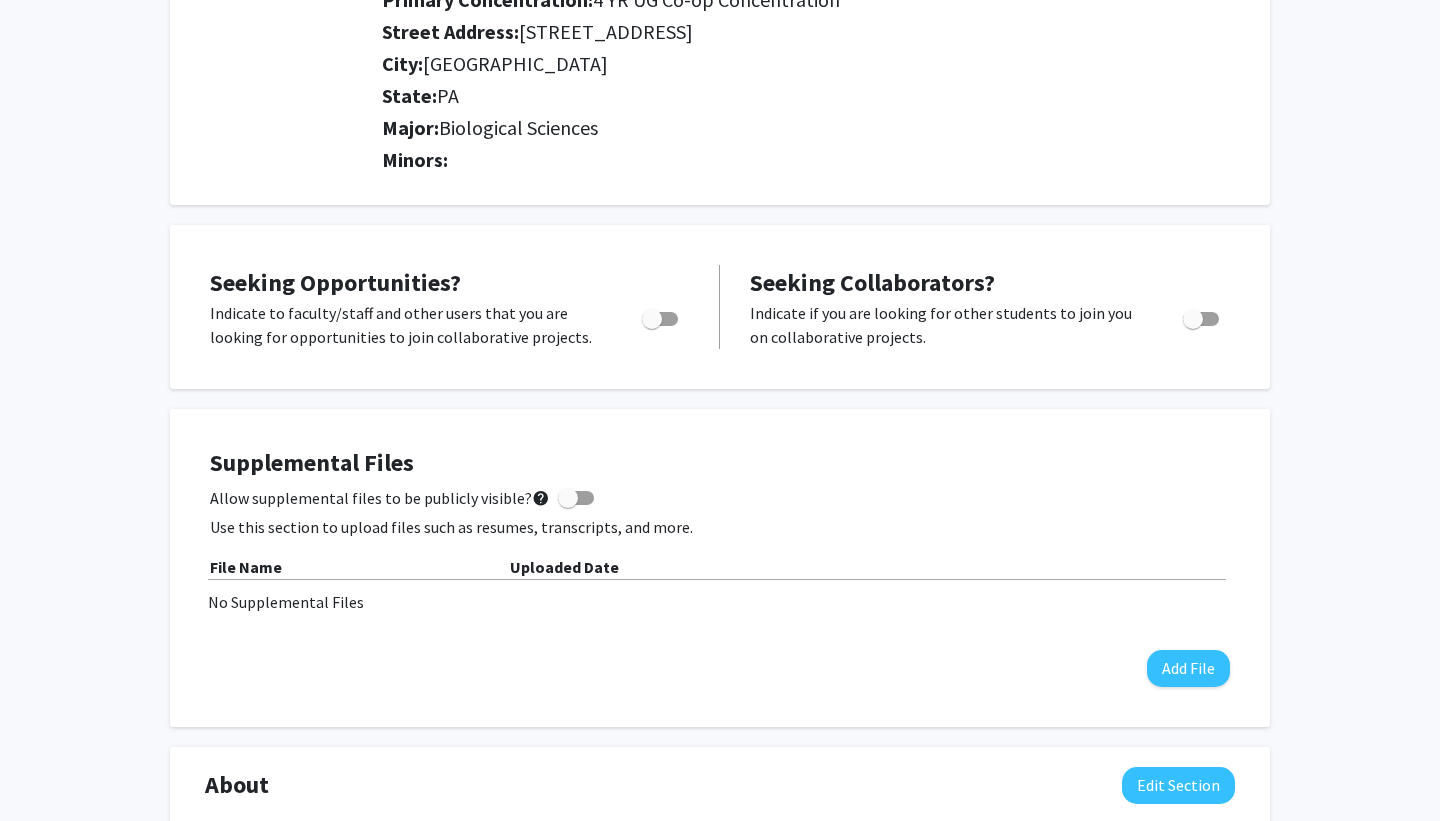 scroll, scrollTop: 454, scrollLeft: 0, axis: vertical 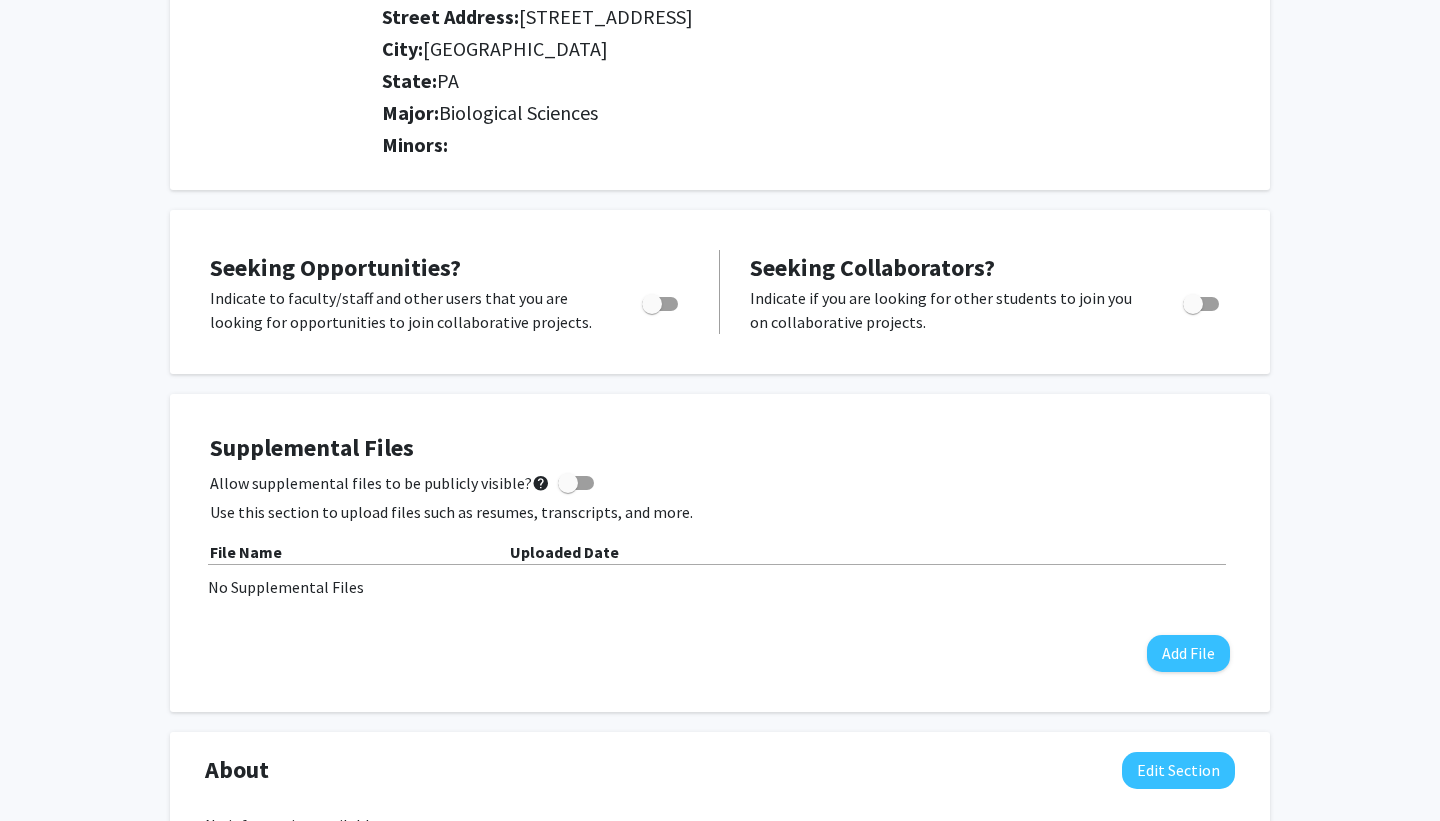 click at bounding box center [652, 304] 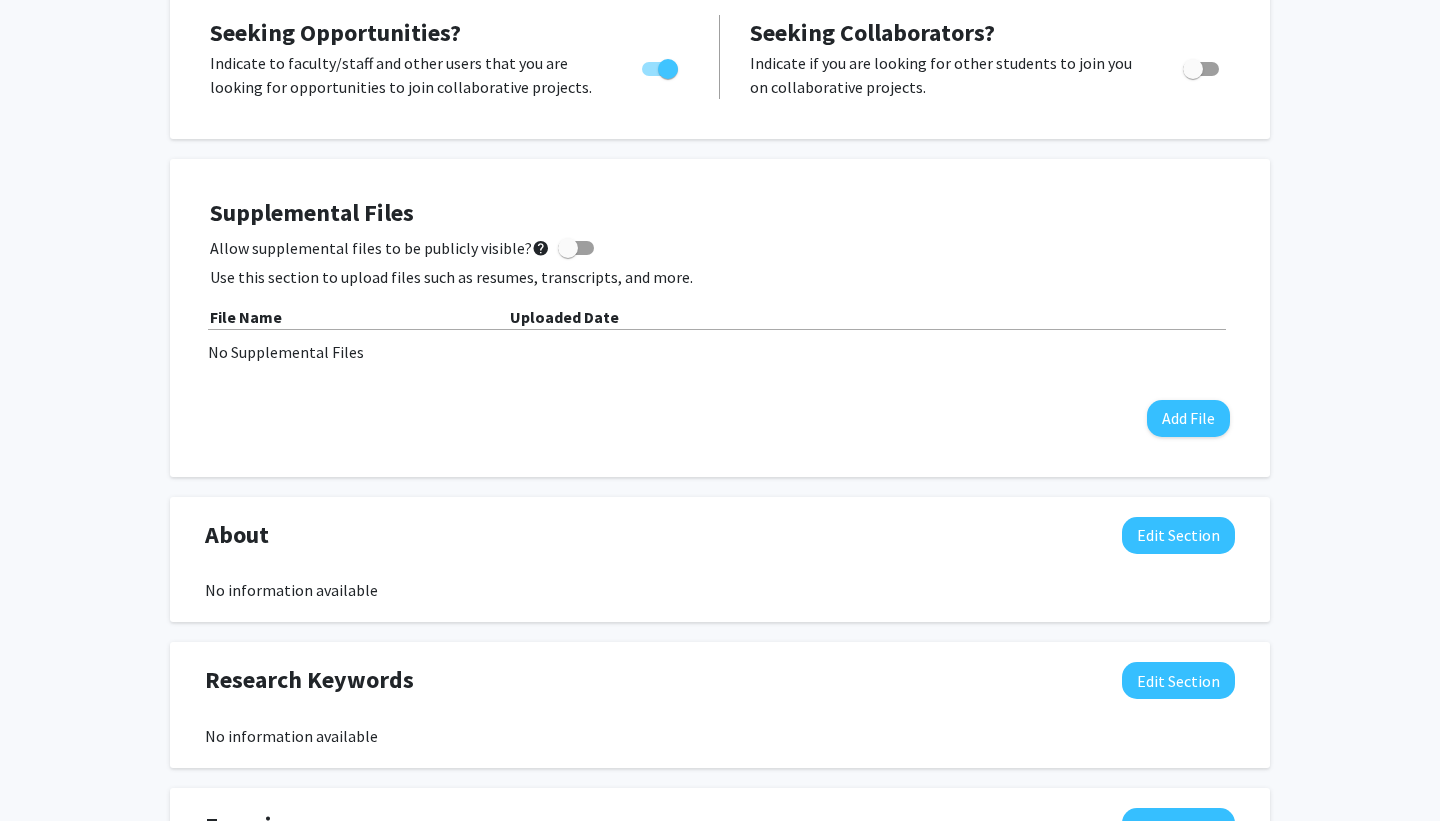scroll, scrollTop: 693, scrollLeft: 0, axis: vertical 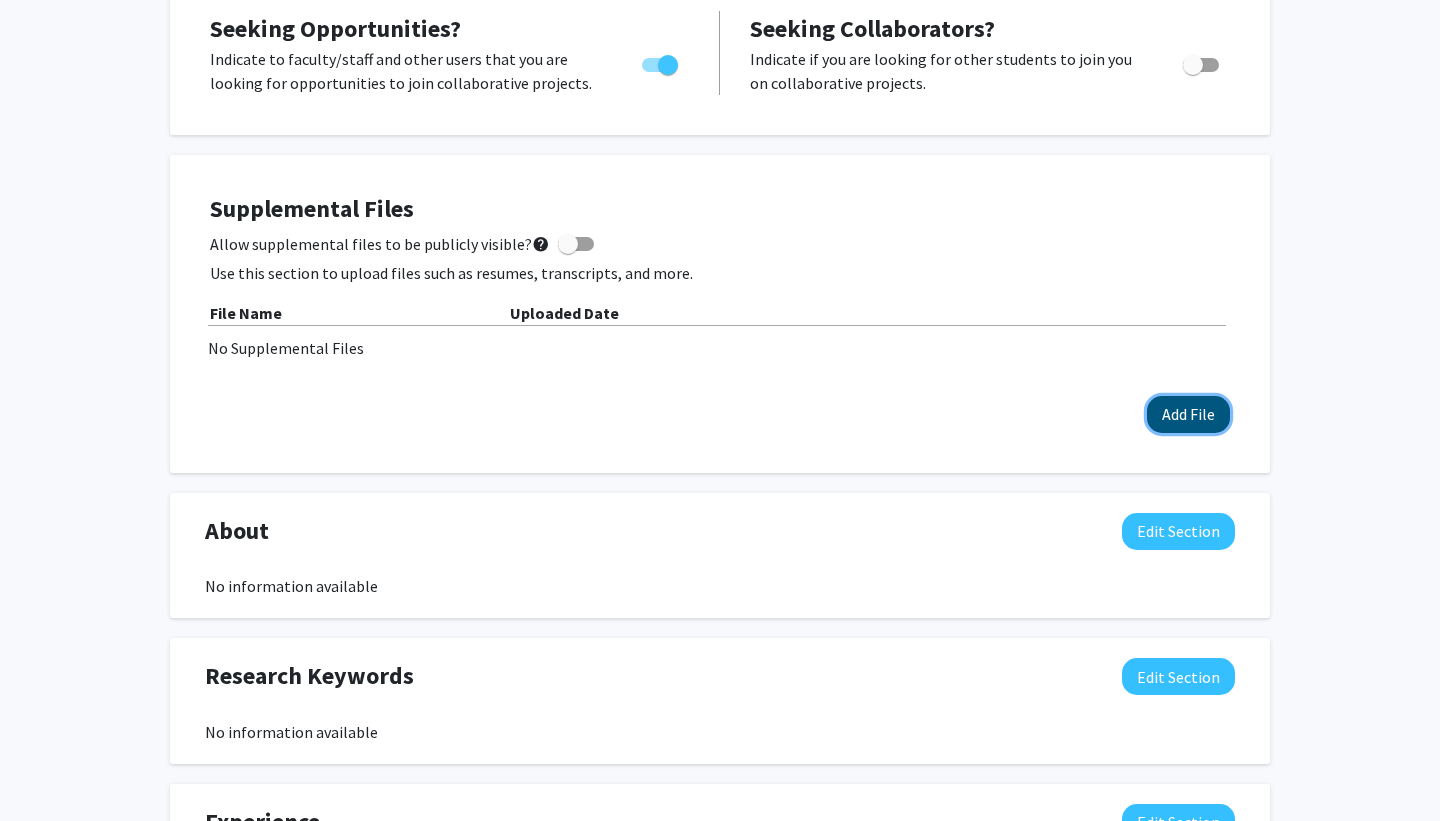 click on "Add File" 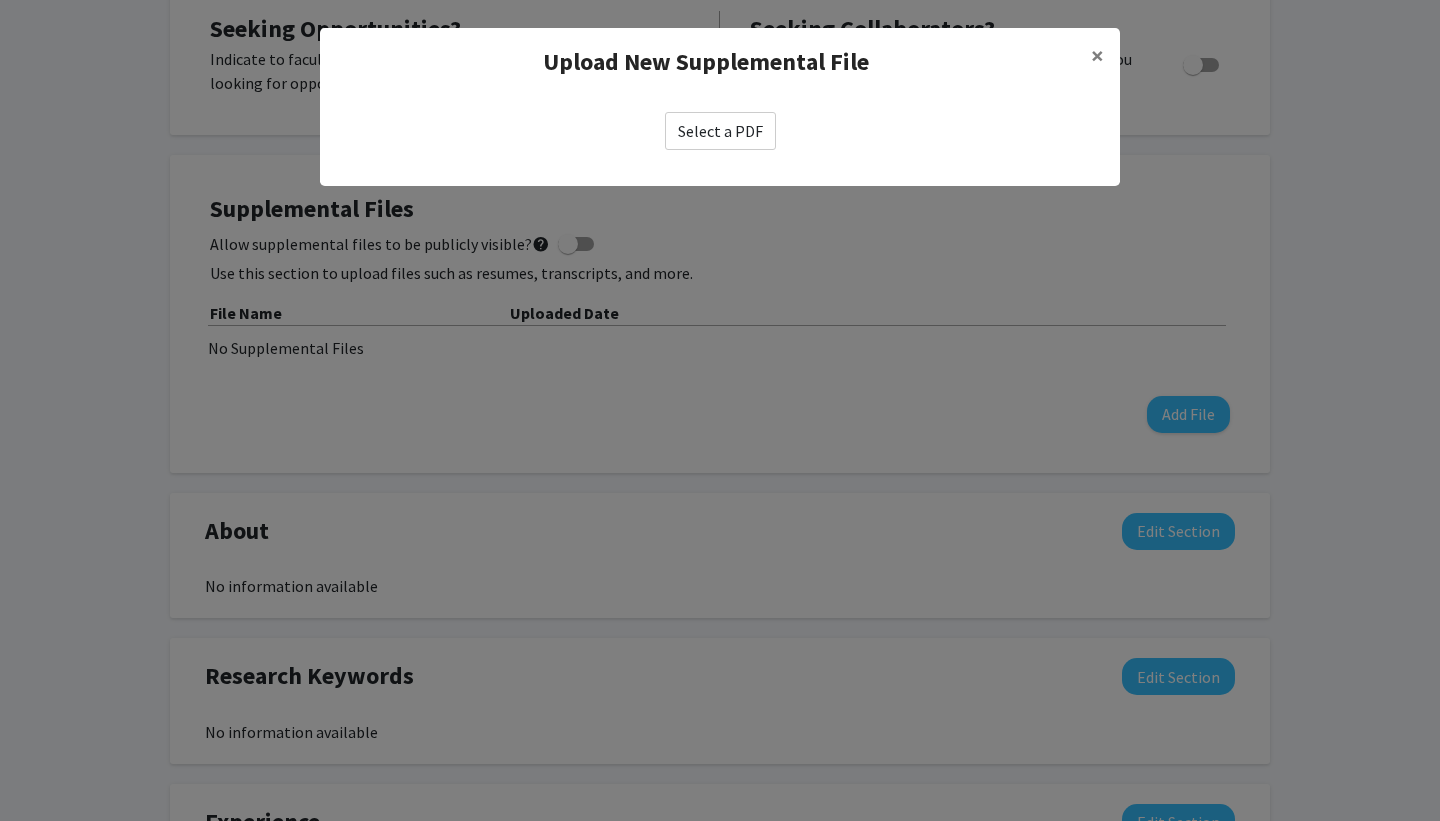 click on "Select a PDF" 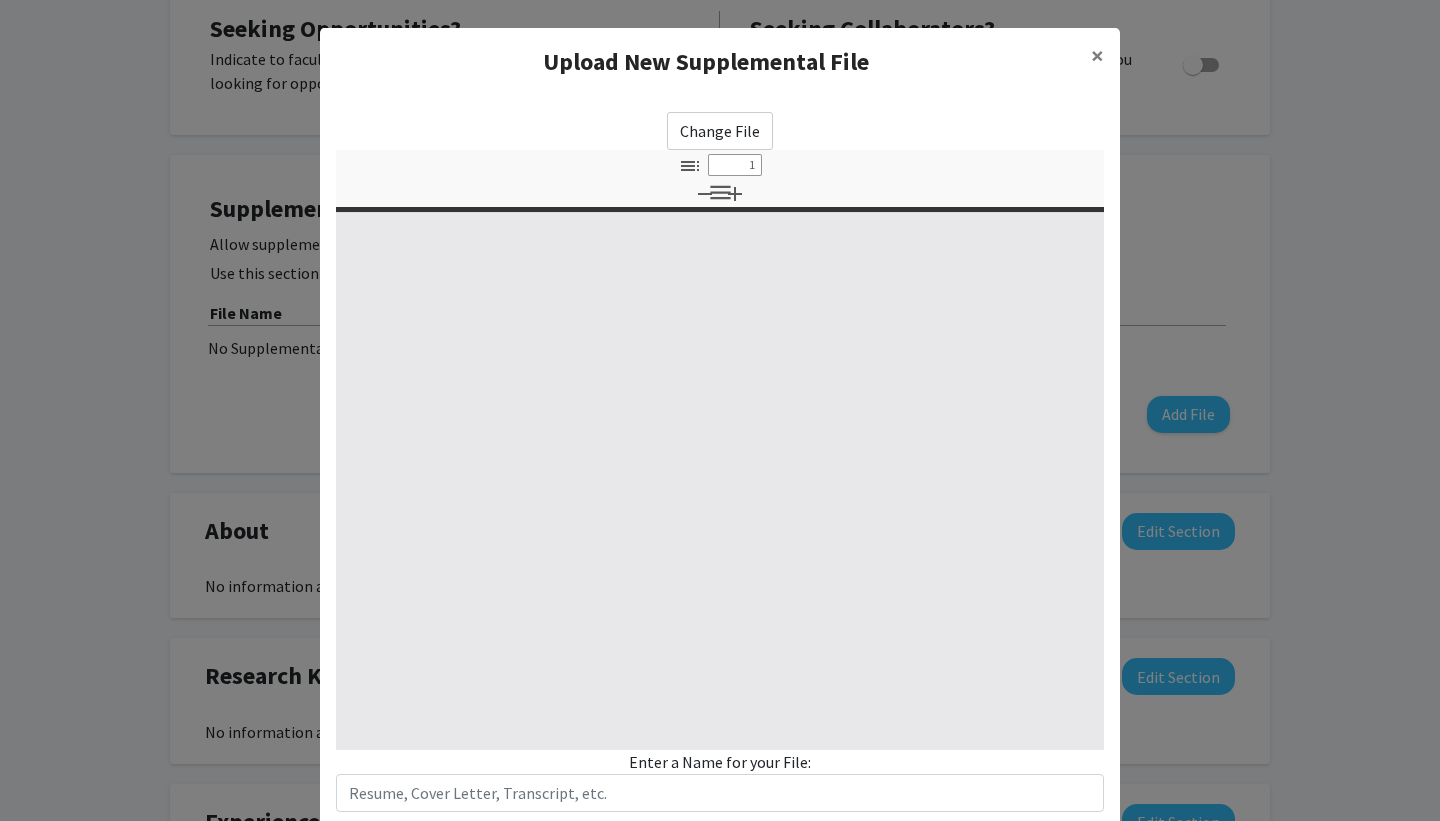 select on "custom" 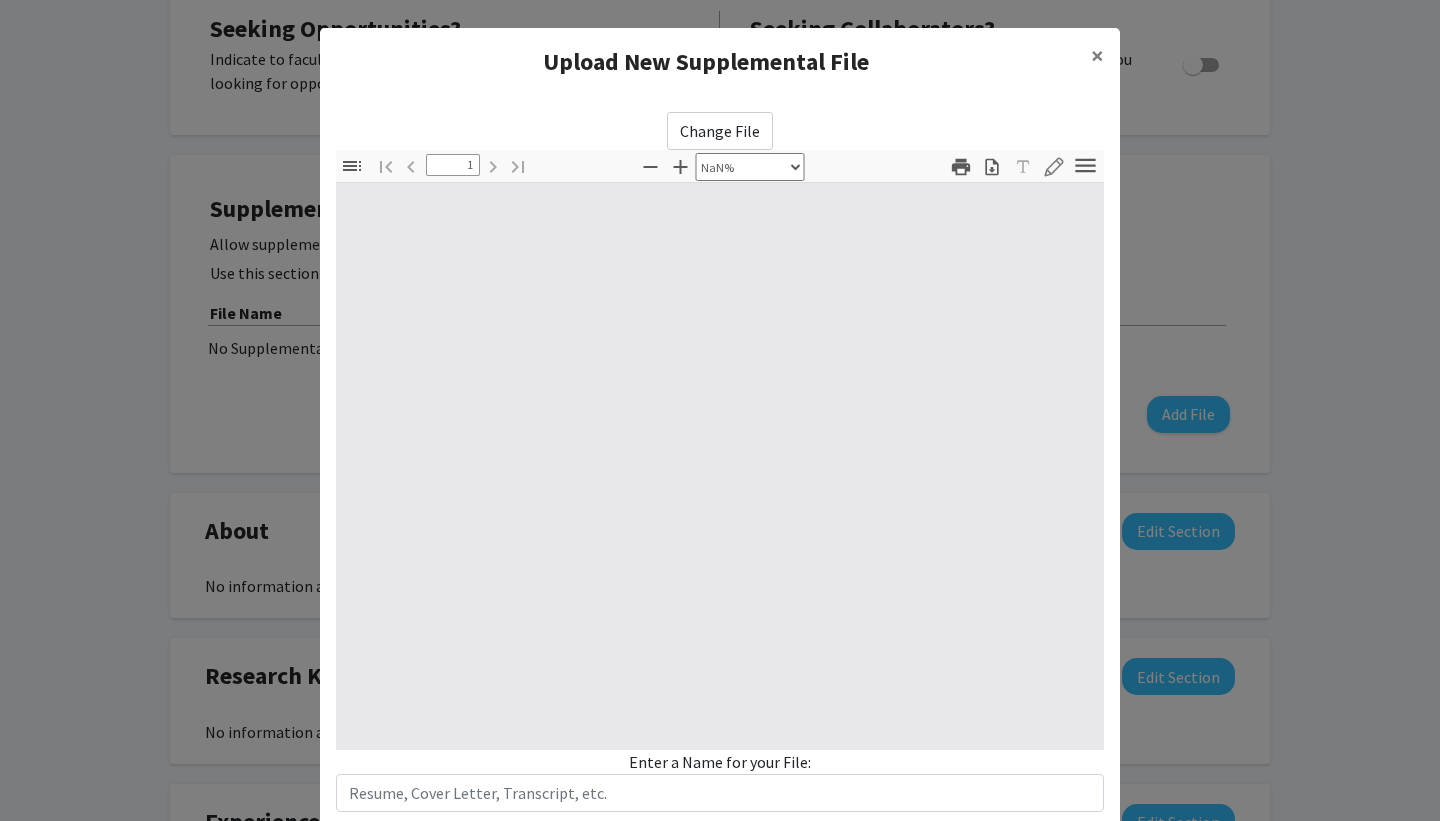 type on "0" 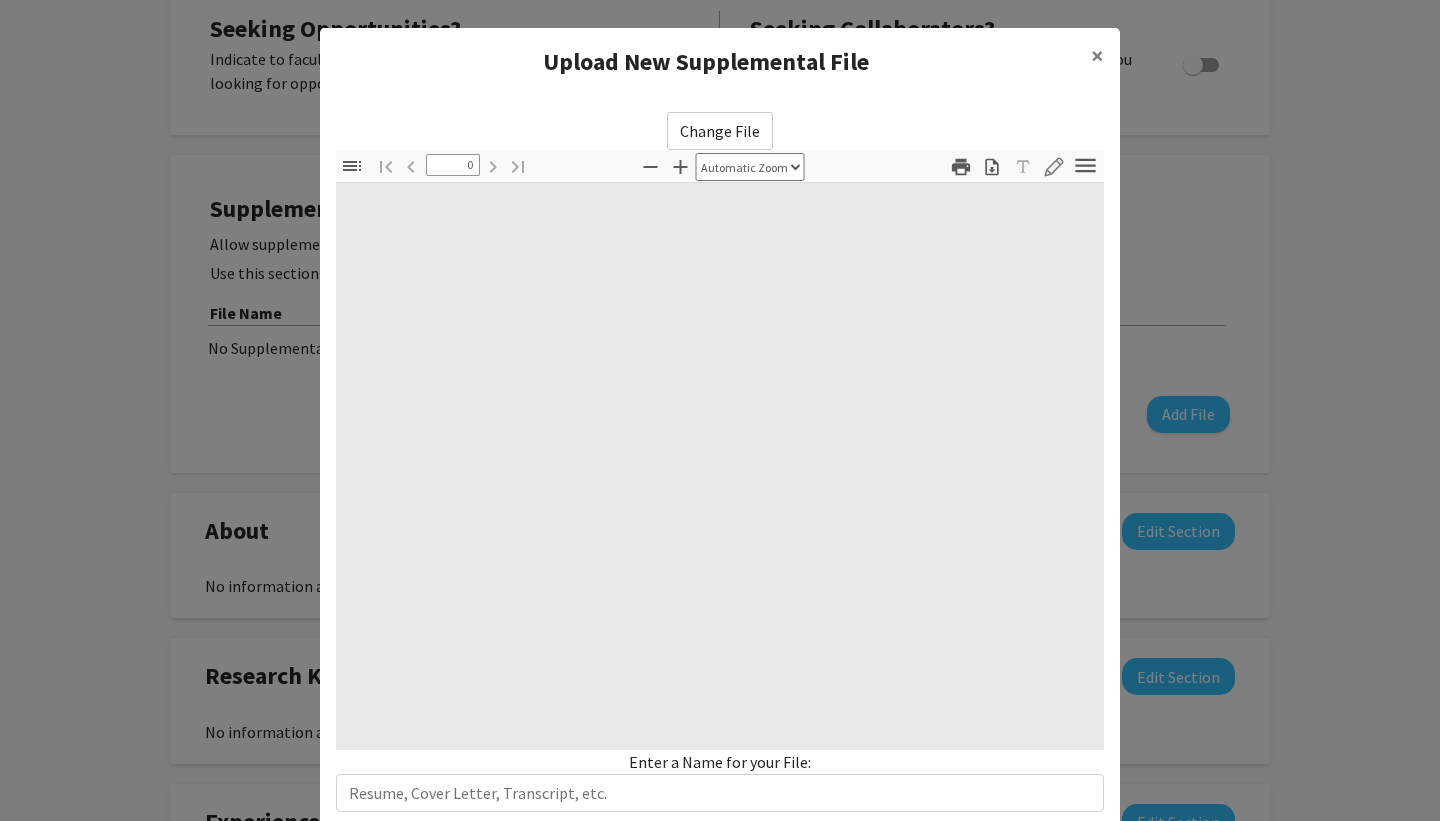 select on "custom" 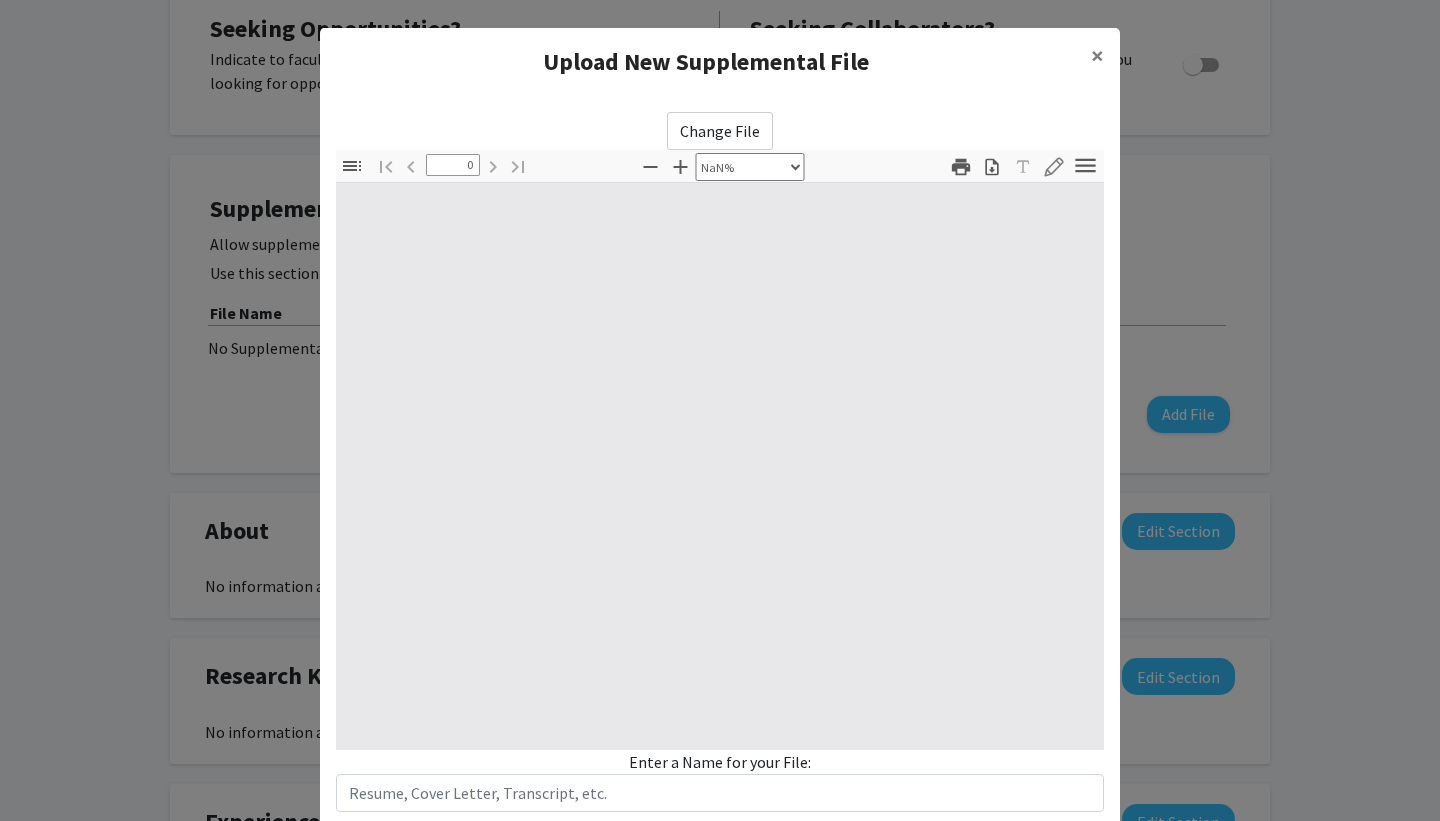 scroll, scrollTop: 77, scrollLeft: 0, axis: vertical 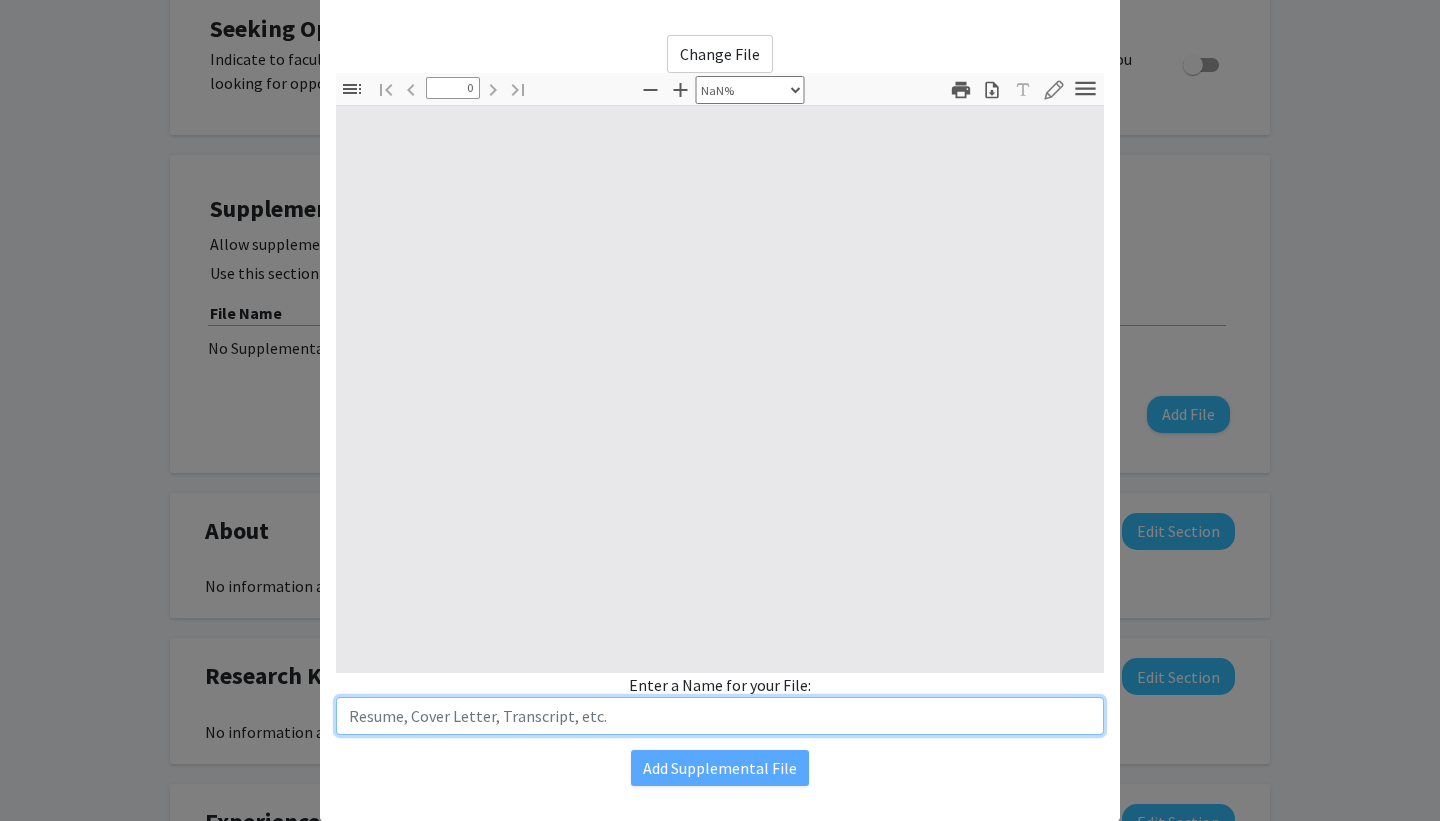 click at bounding box center (720, 716) 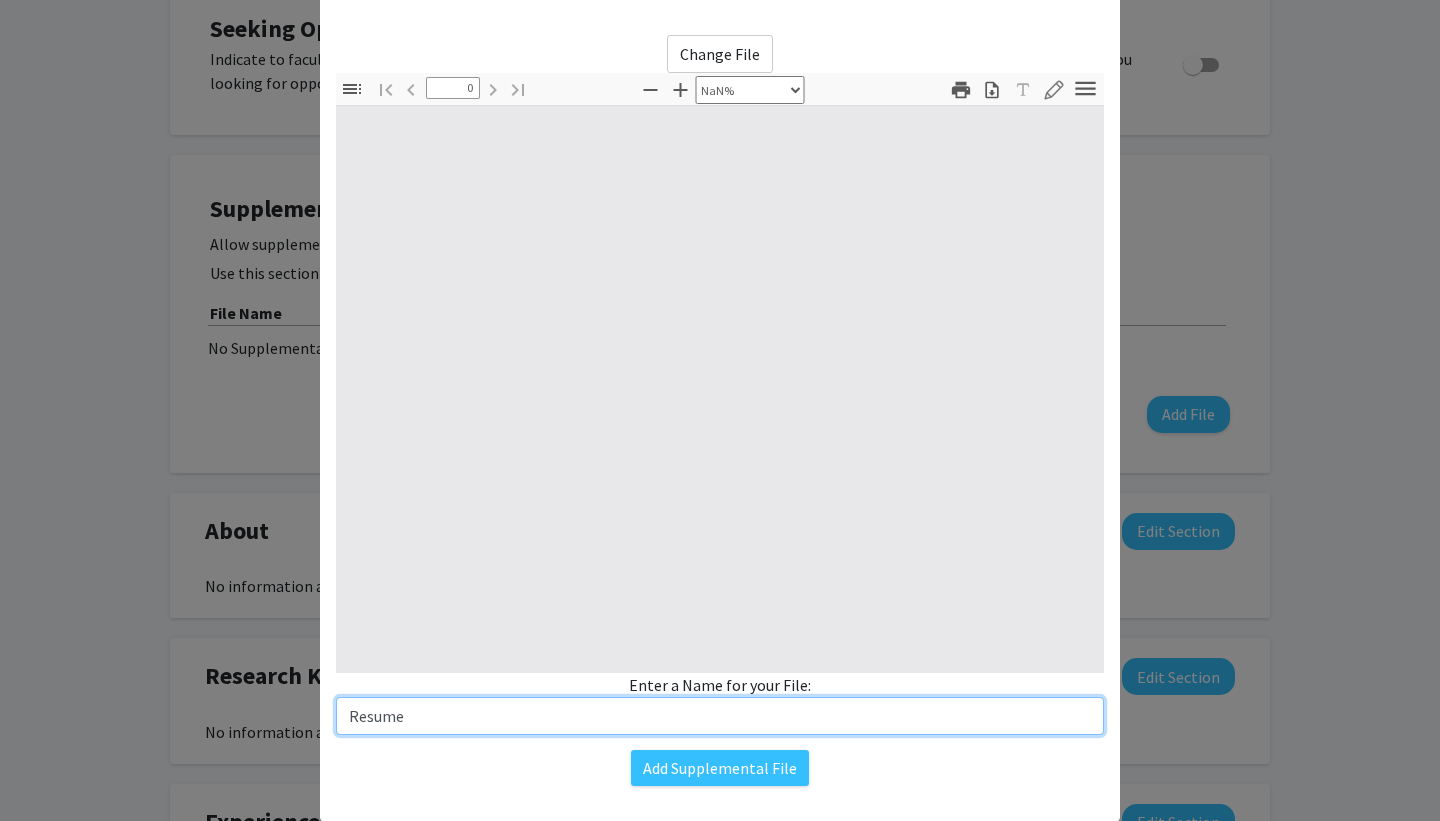 type on "Resume" 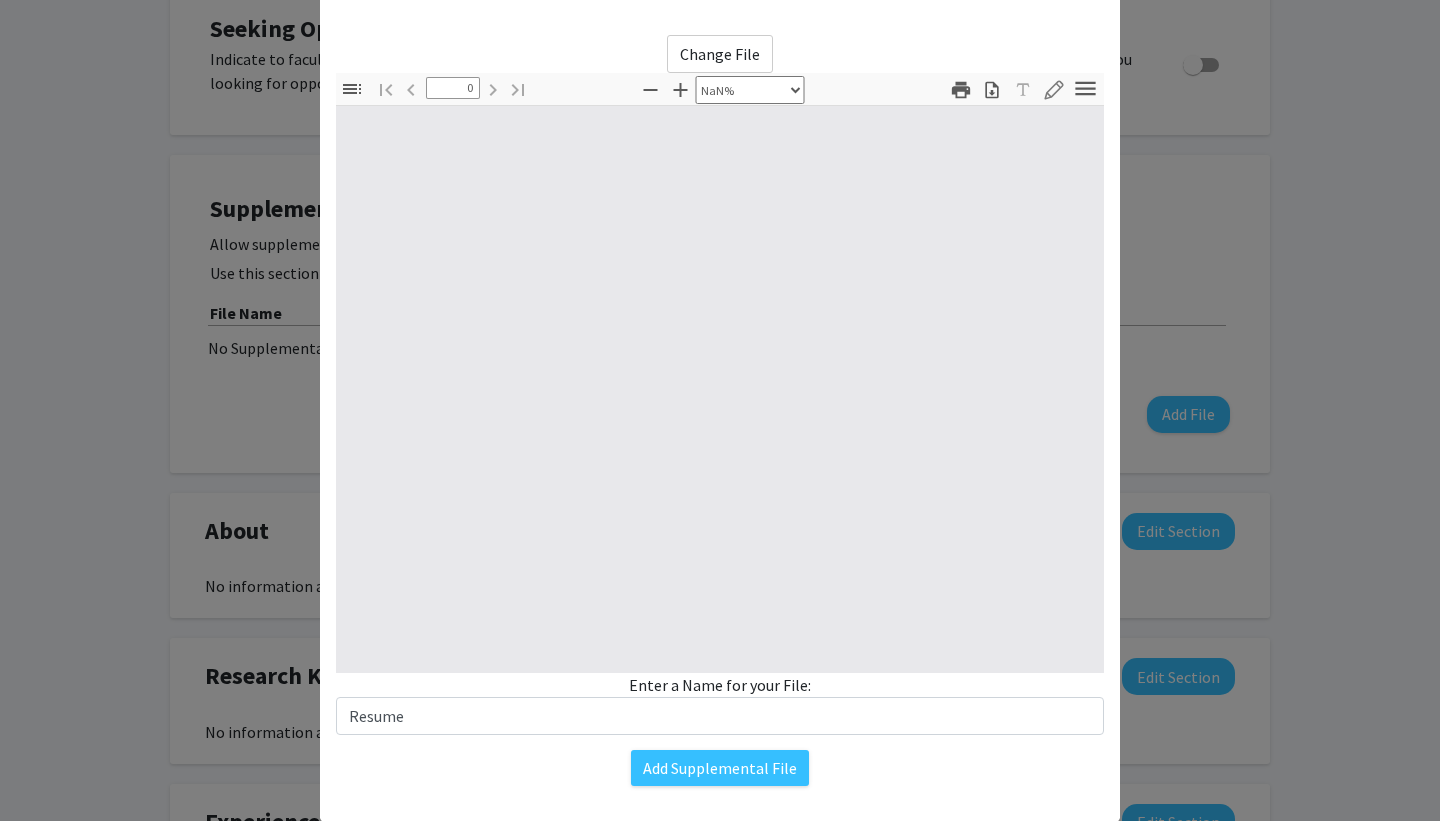 click on "Add Supplemental File" 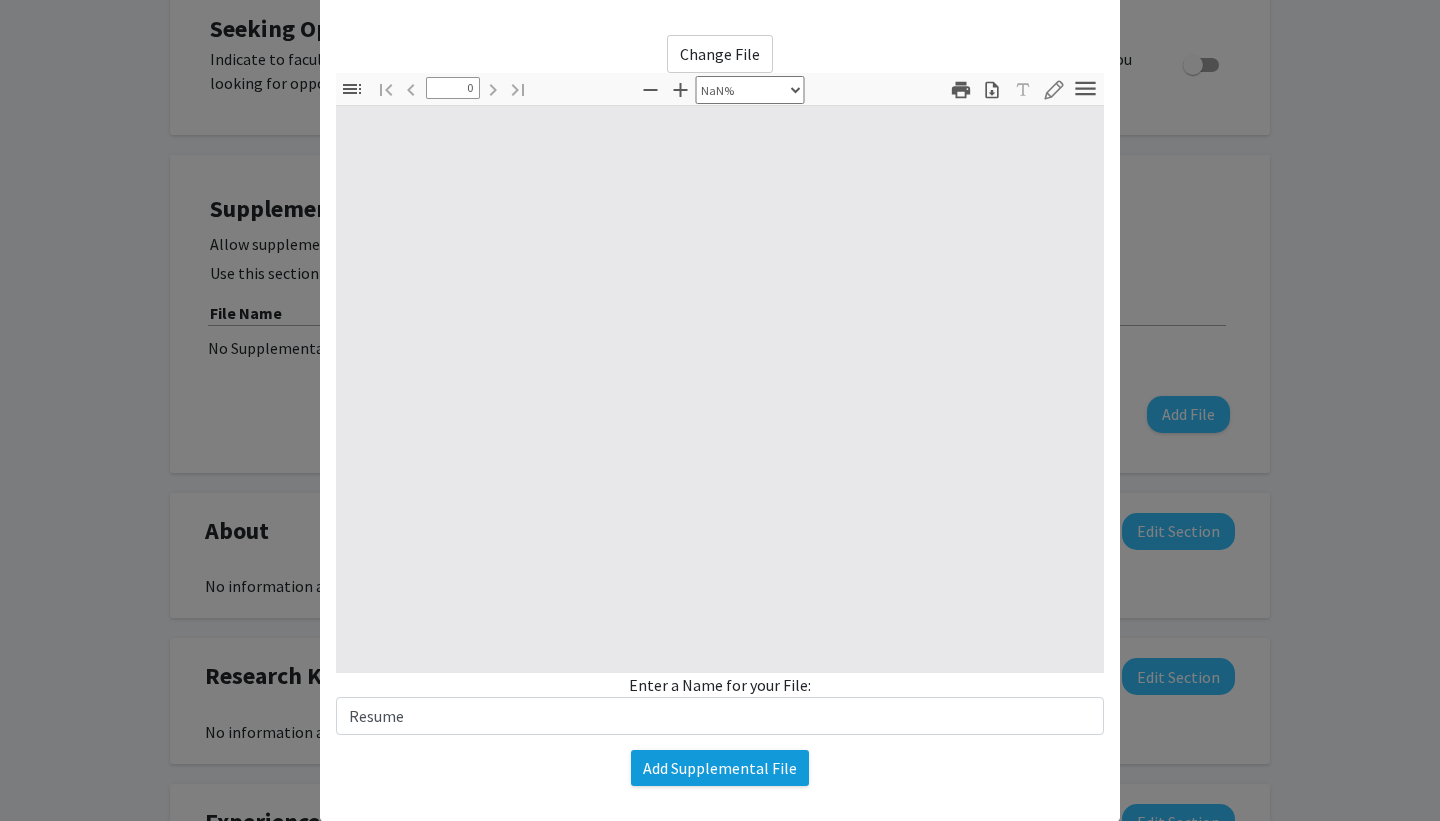 scroll, scrollTop: 126, scrollLeft: 0, axis: vertical 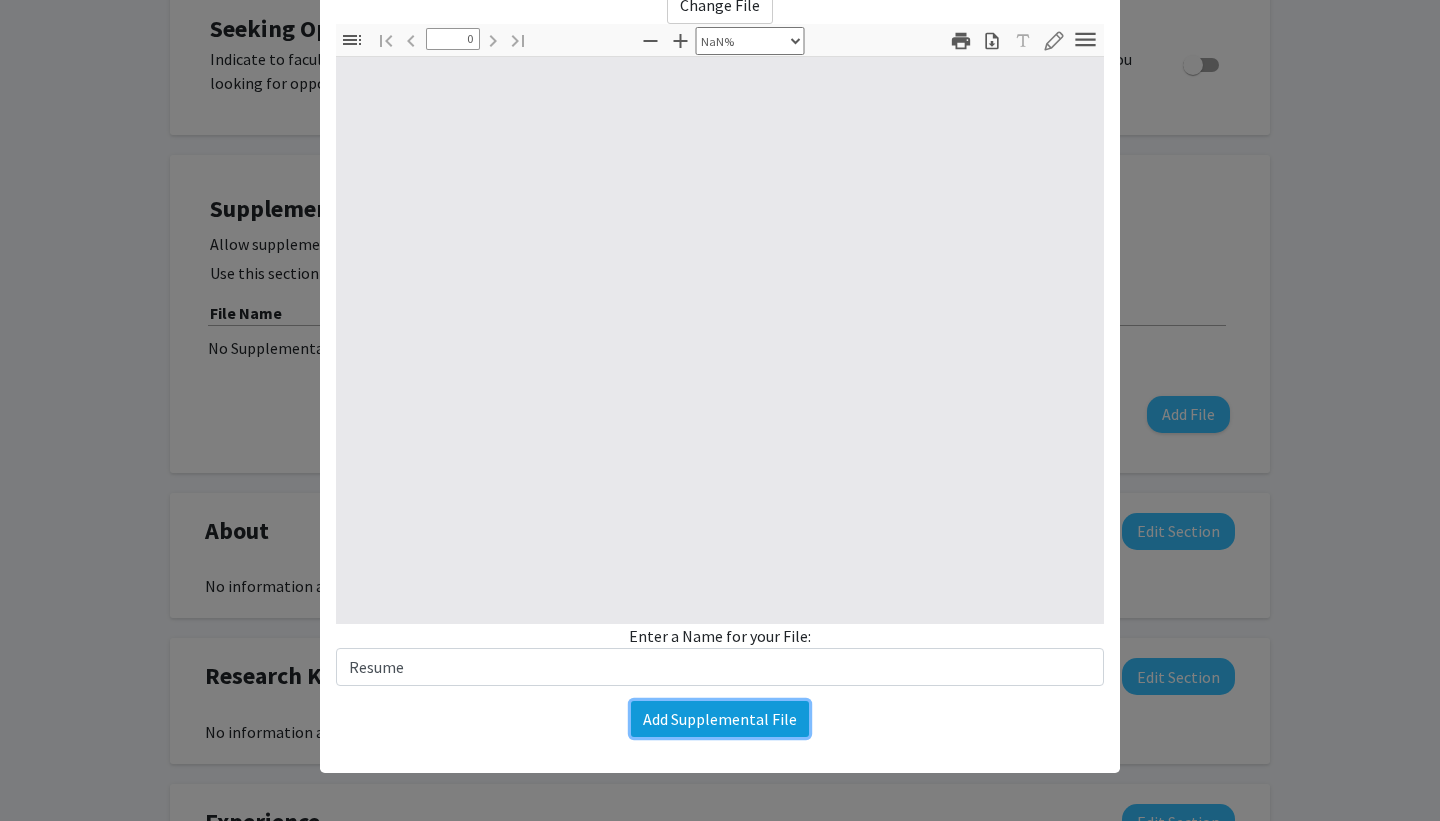 click on "Add Supplemental File" 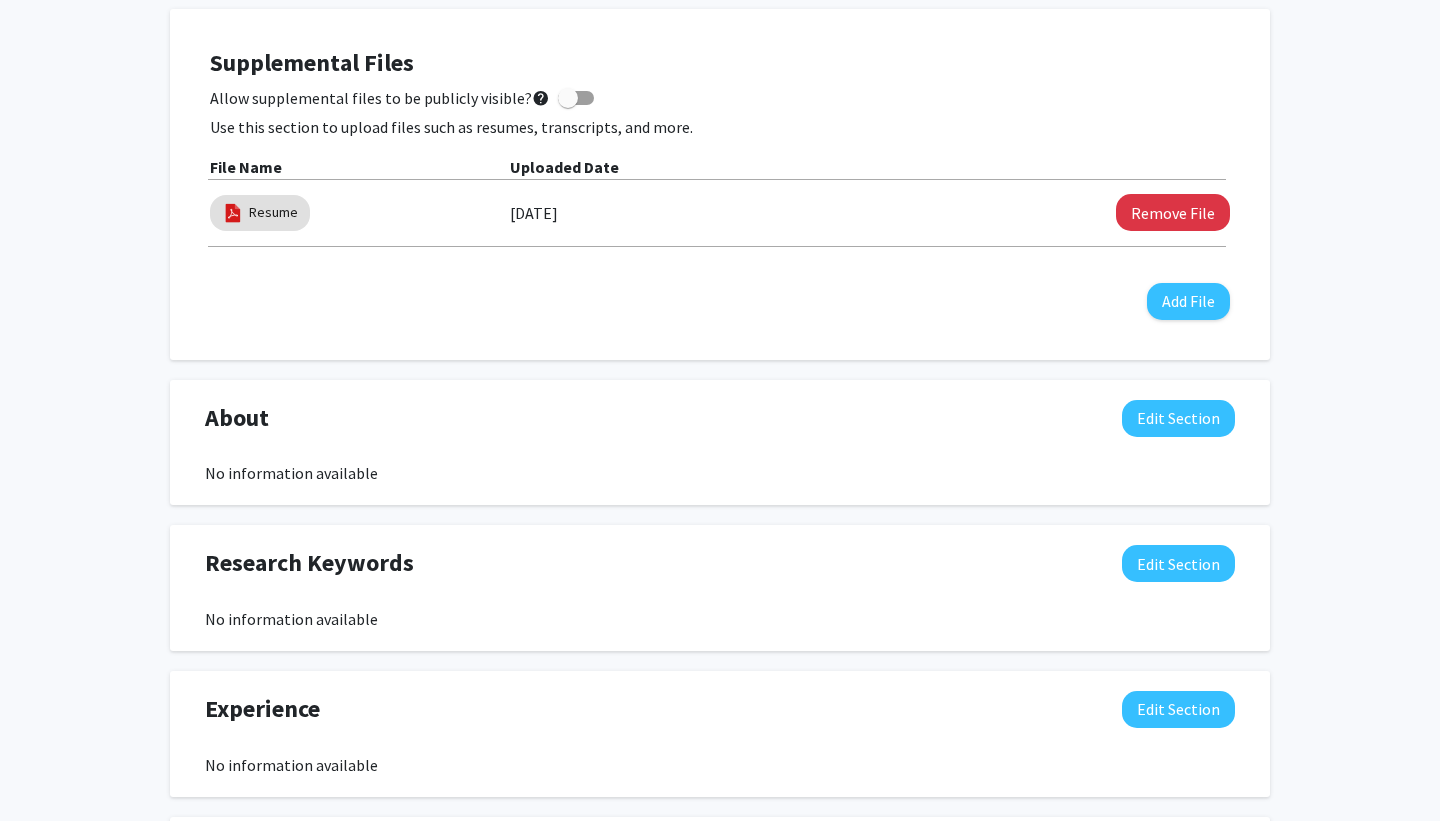 scroll, scrollTop: 860, scrollLeft: 0, axis: vertical 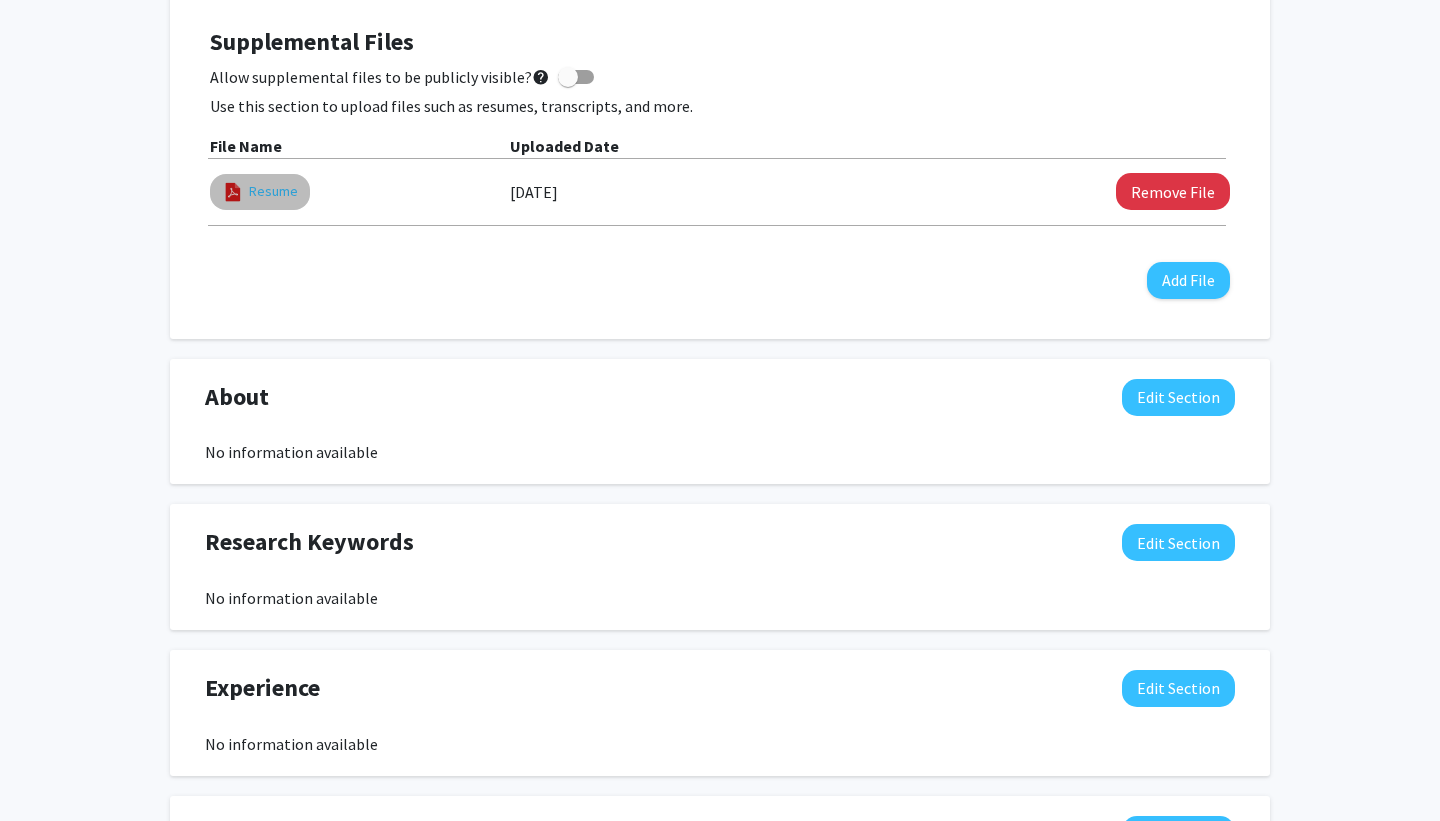 click on "Resume" at bounding box center [273, 191] 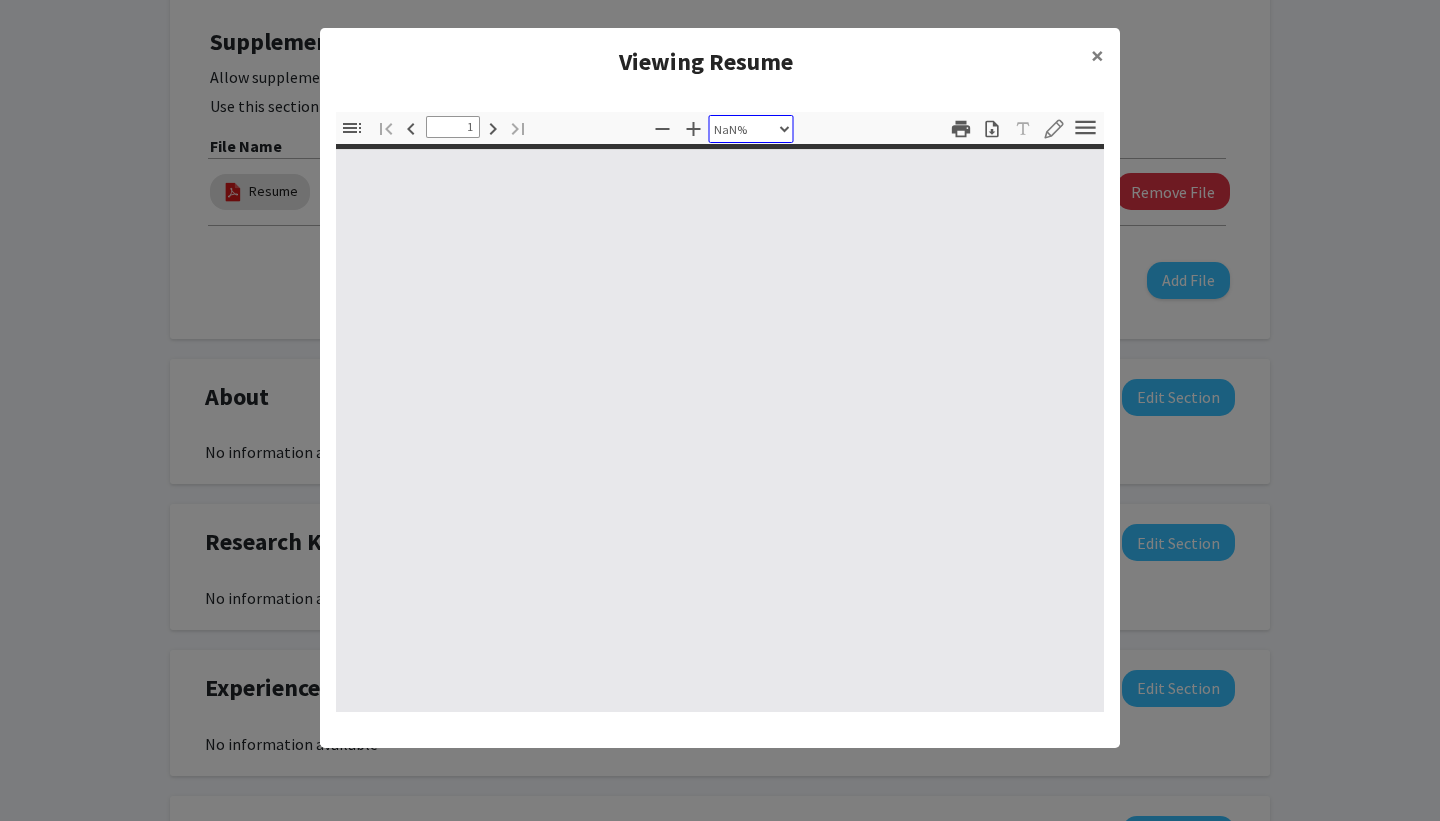 click on "auto   page-actual   page-fit   page-width   50%   100%   125%   150%   200%   300%   400%  NaN%" at bounding box center [751, 129] 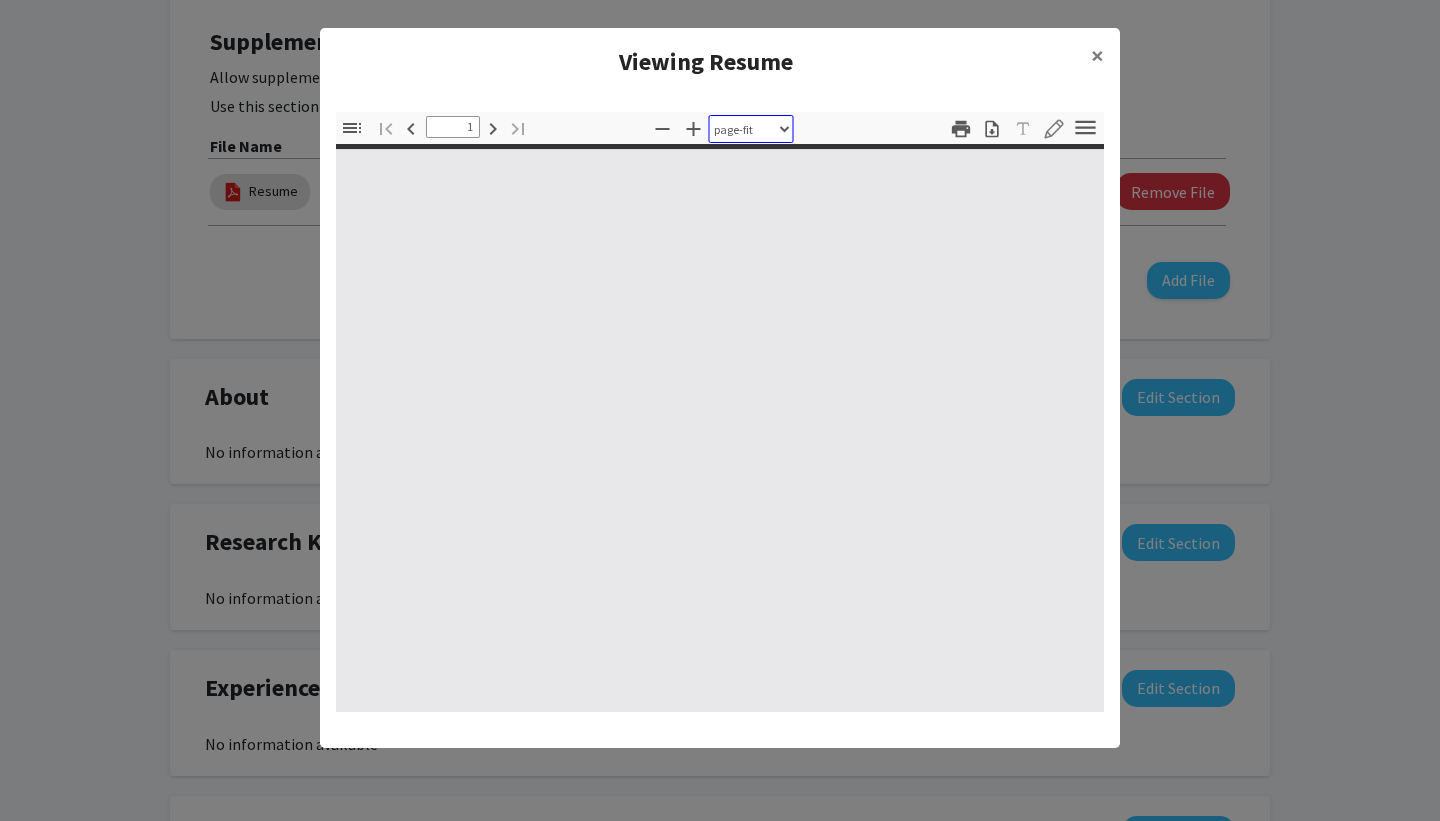 click on "auto   page-actual   page-fit   page-width   50%   100%   125%   150%   200%   300%   400%  NaN%" at bounding box center (751, 129) 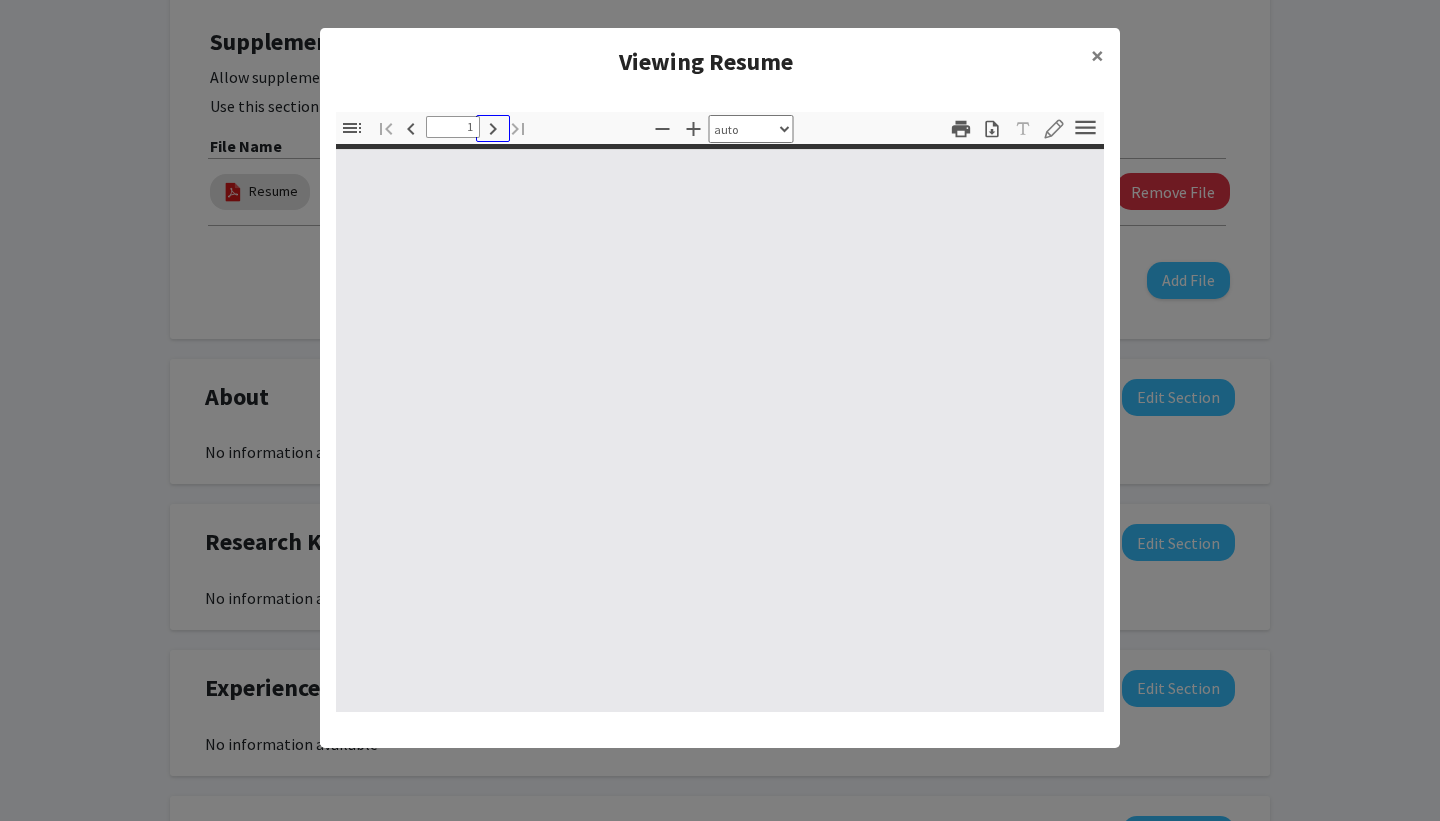 click 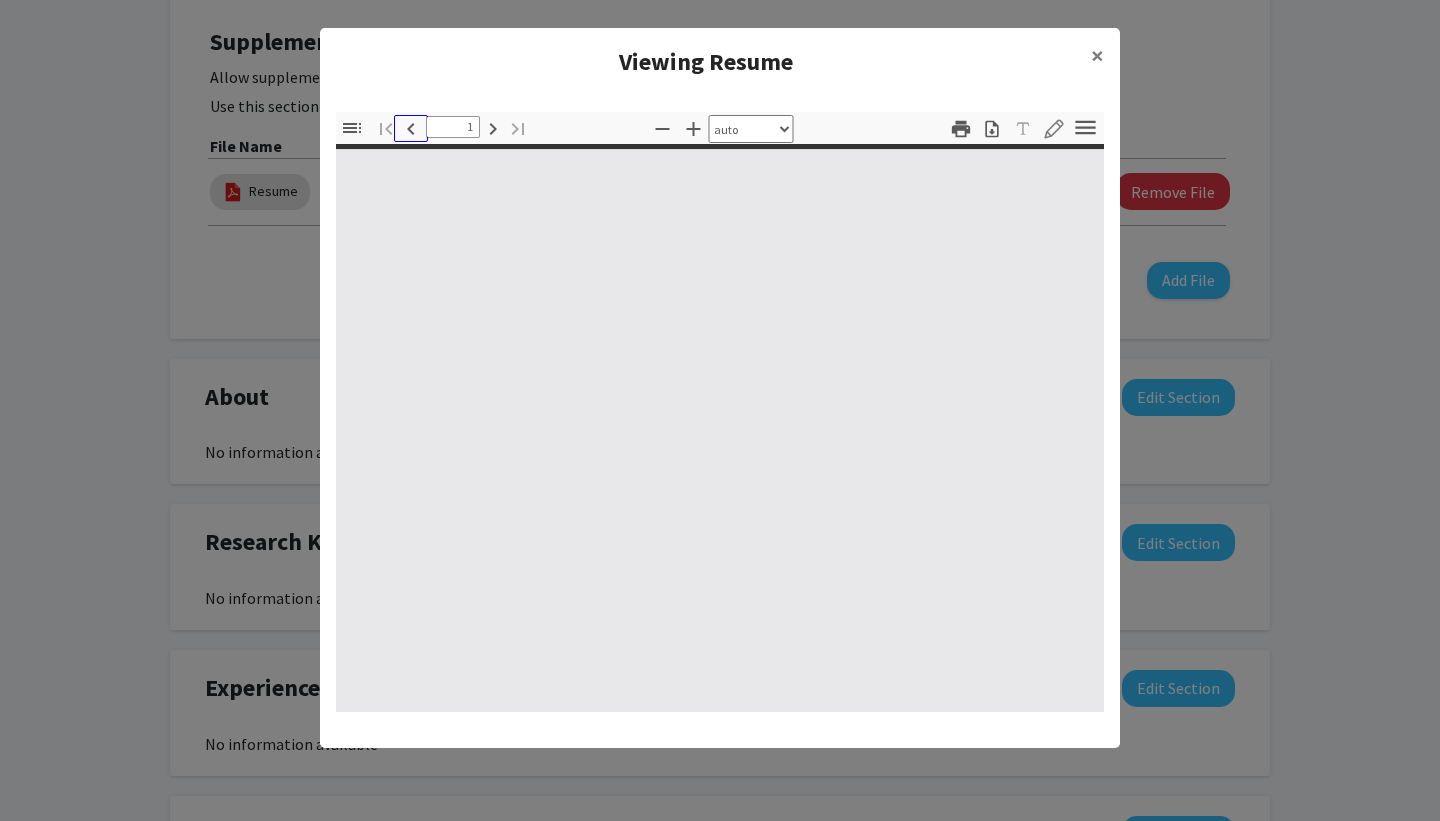 click 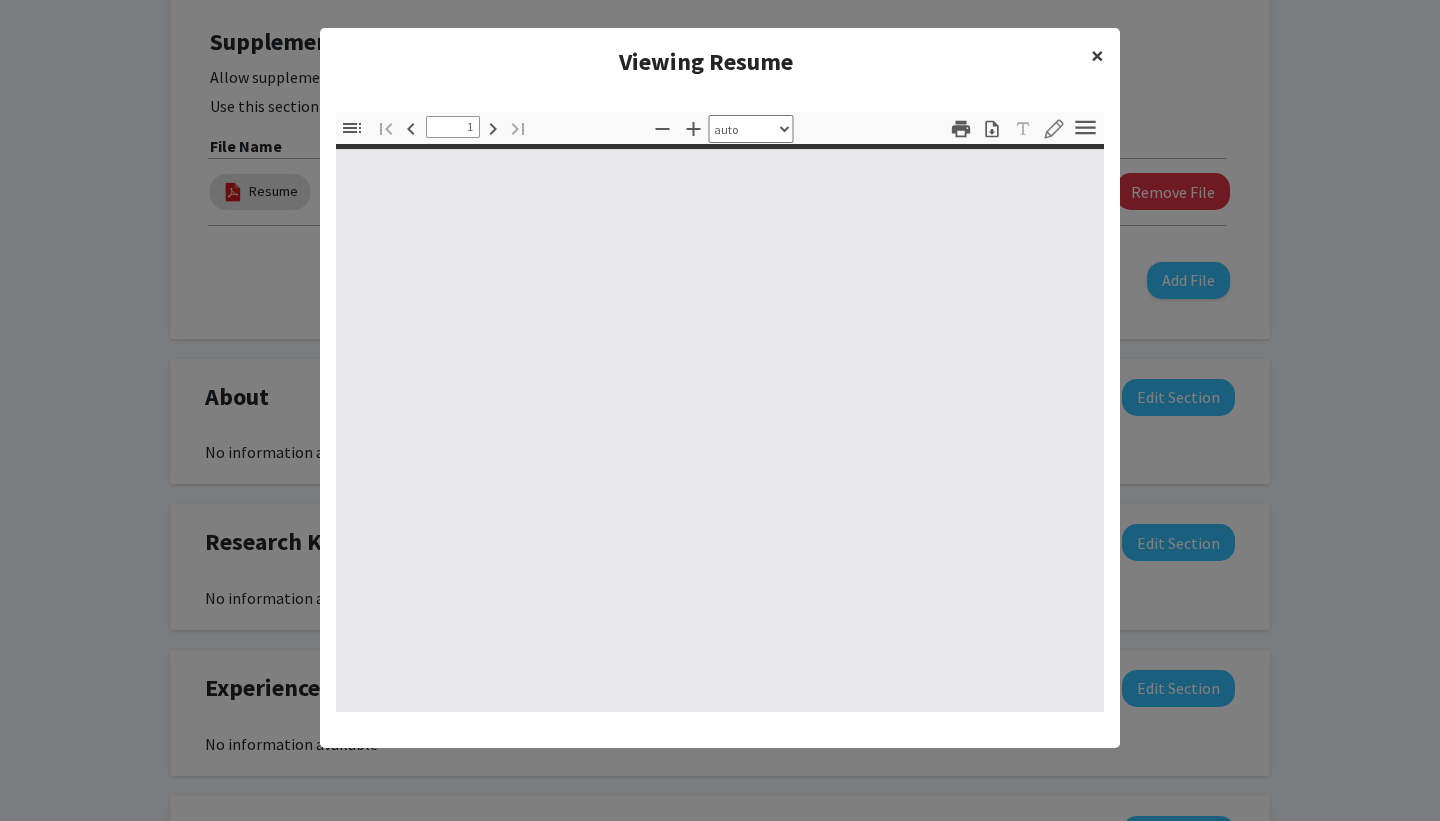 click on "×" 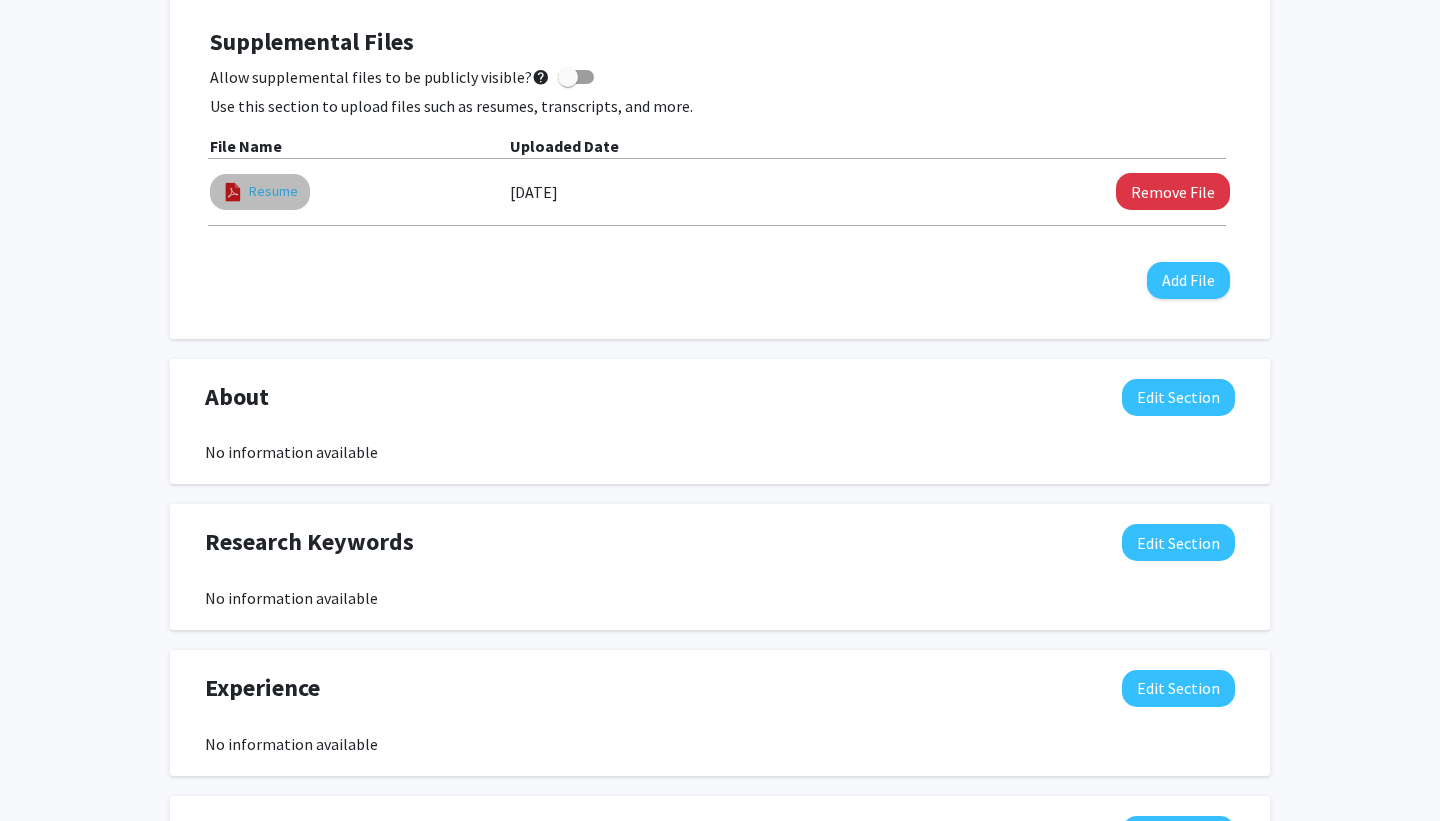 click on "Resume" at bounding box center [273, 191] 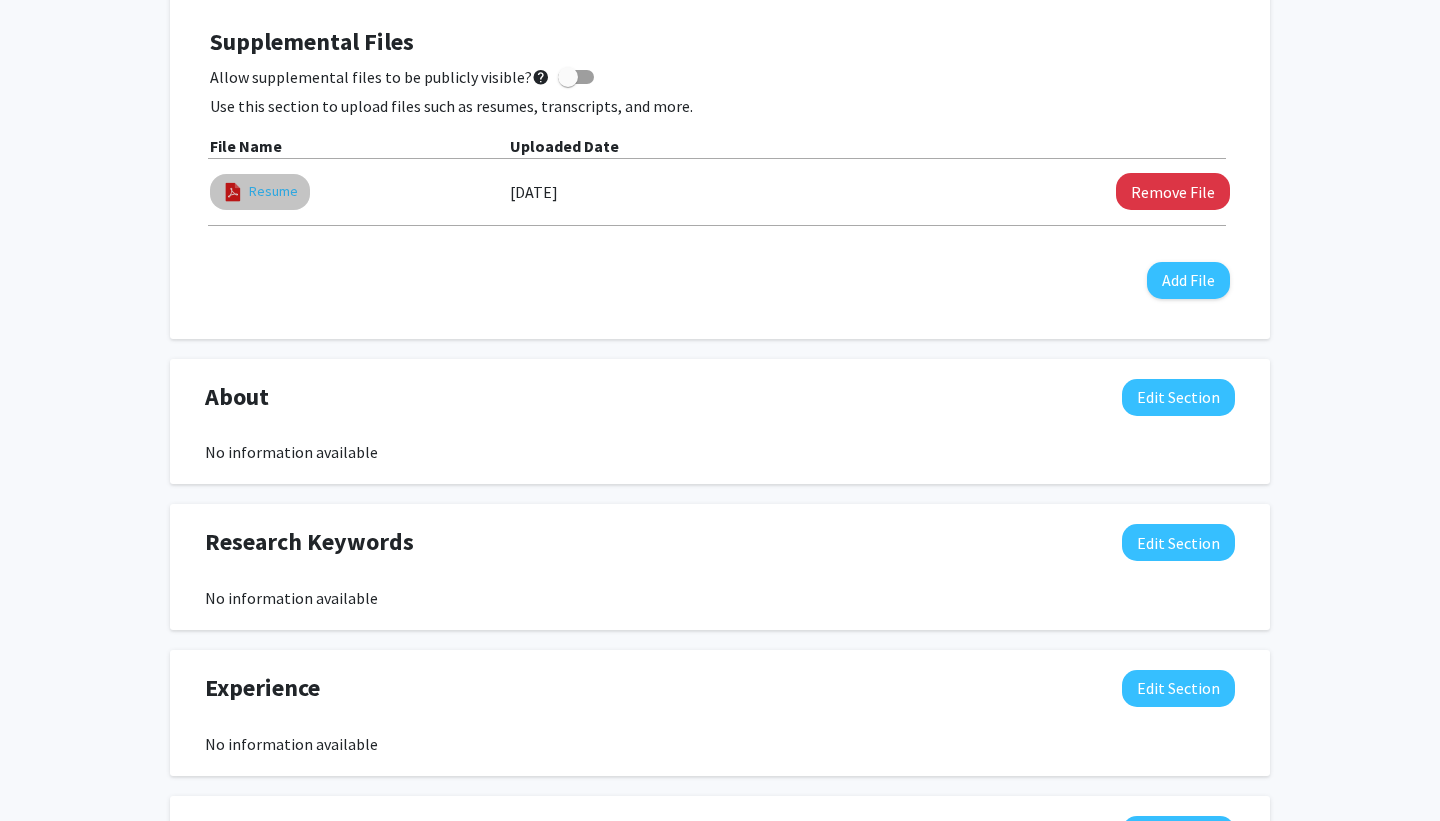 select on "custom" 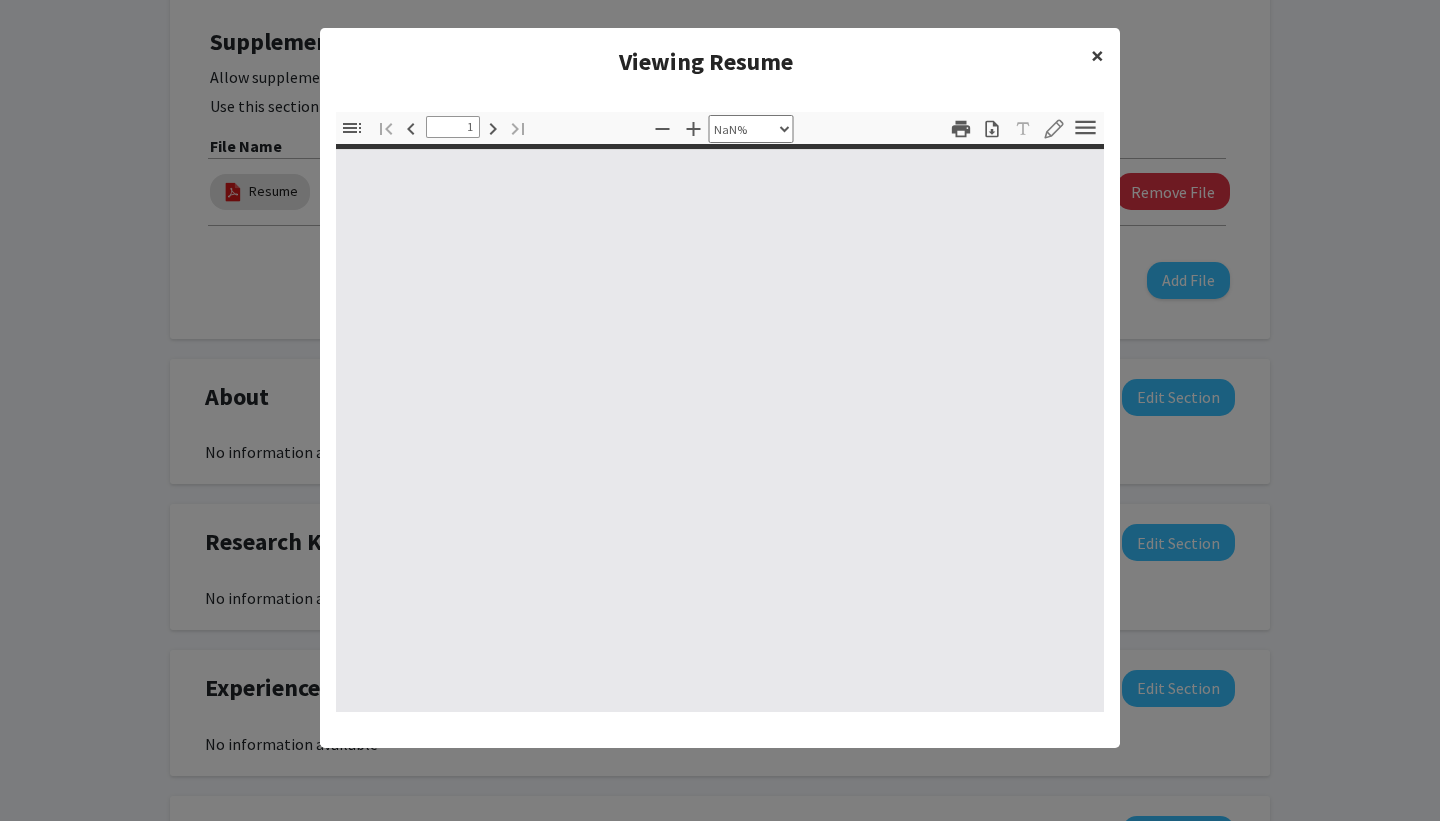 click on "×" 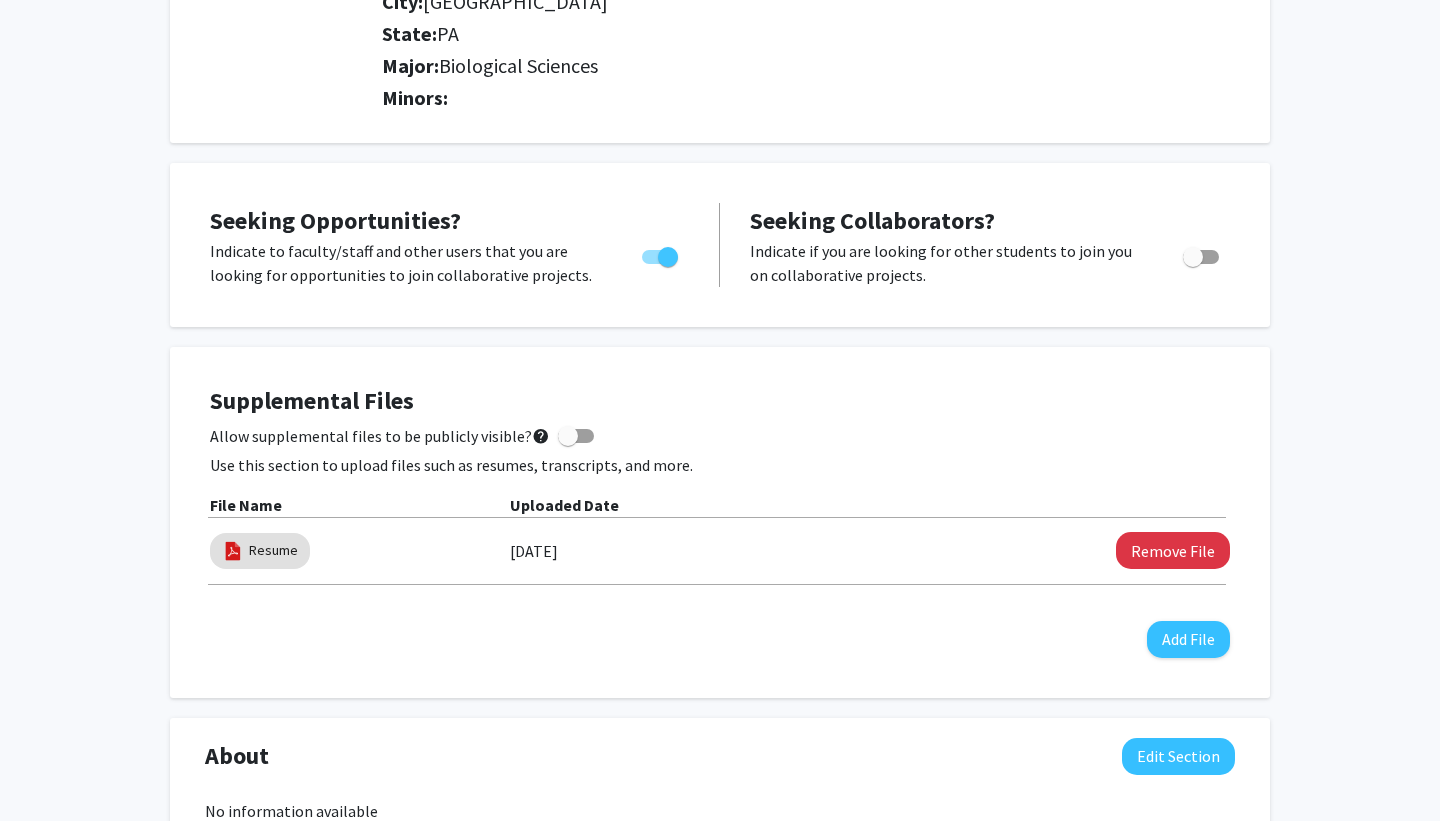 scroll, scrollTop: 0, scrollLeft: 0, axis: both 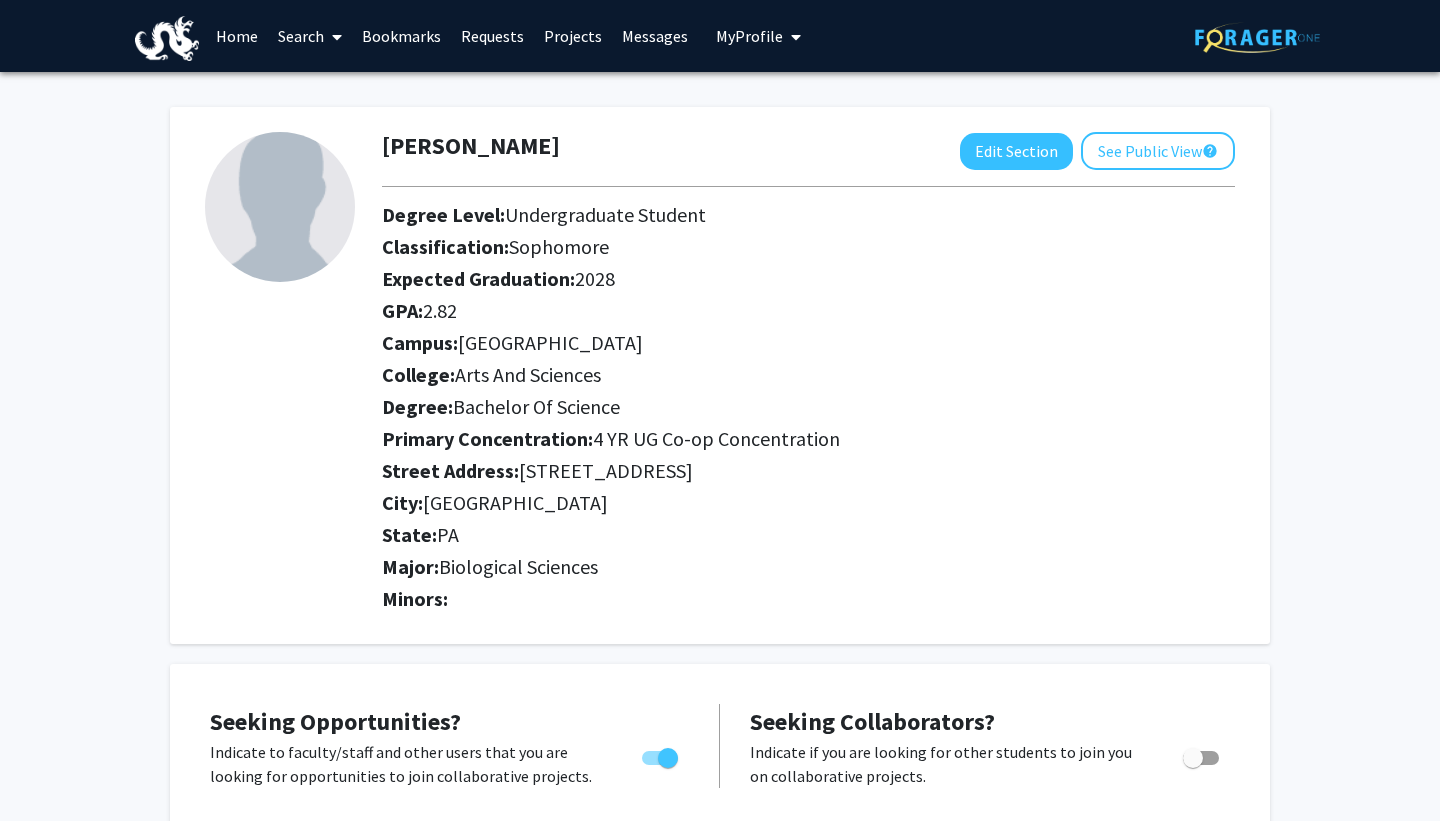 click on "Projects" at bounding box center (573, 36) 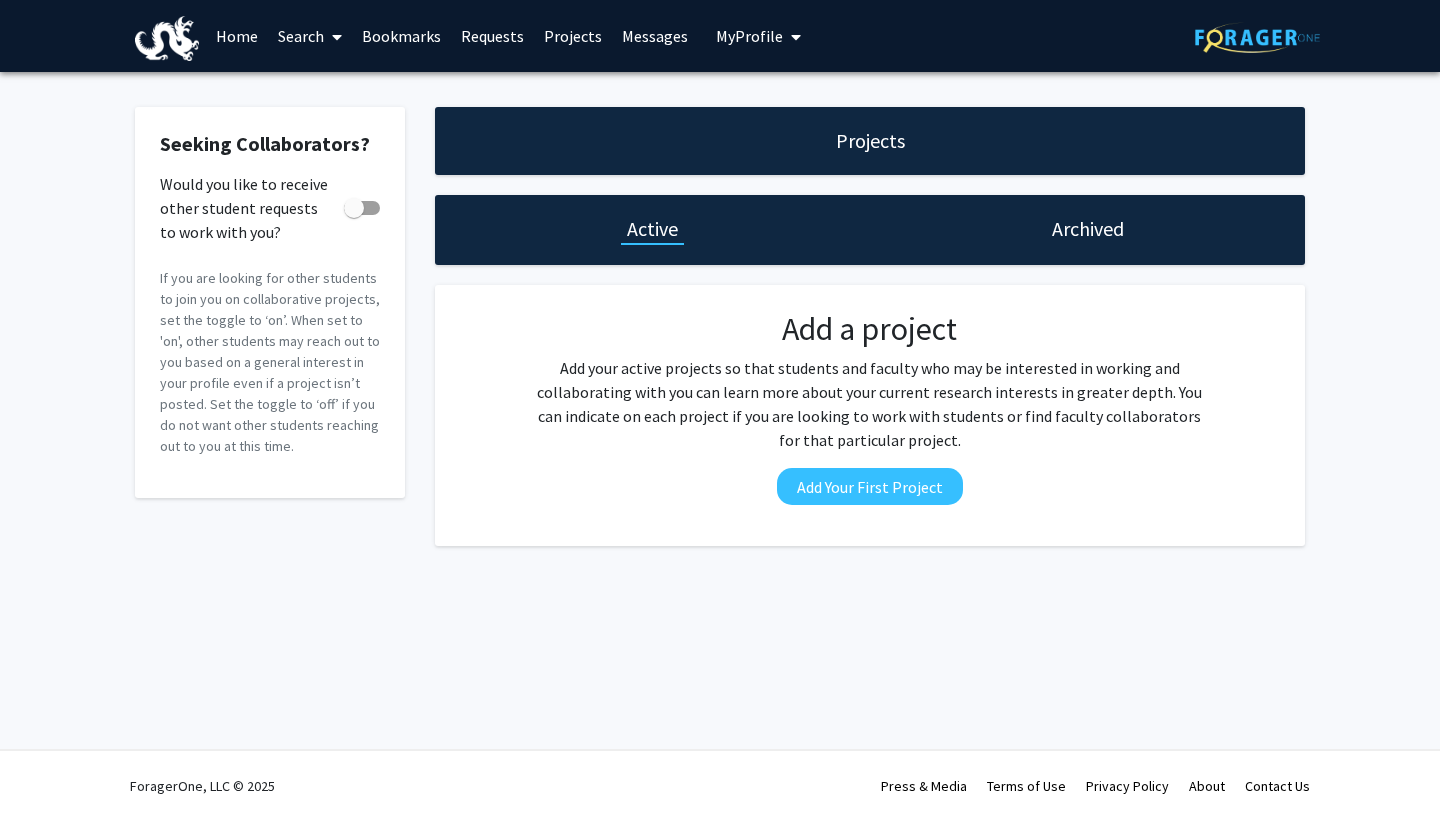 click on "Requests" at bounding box center [492, 36] 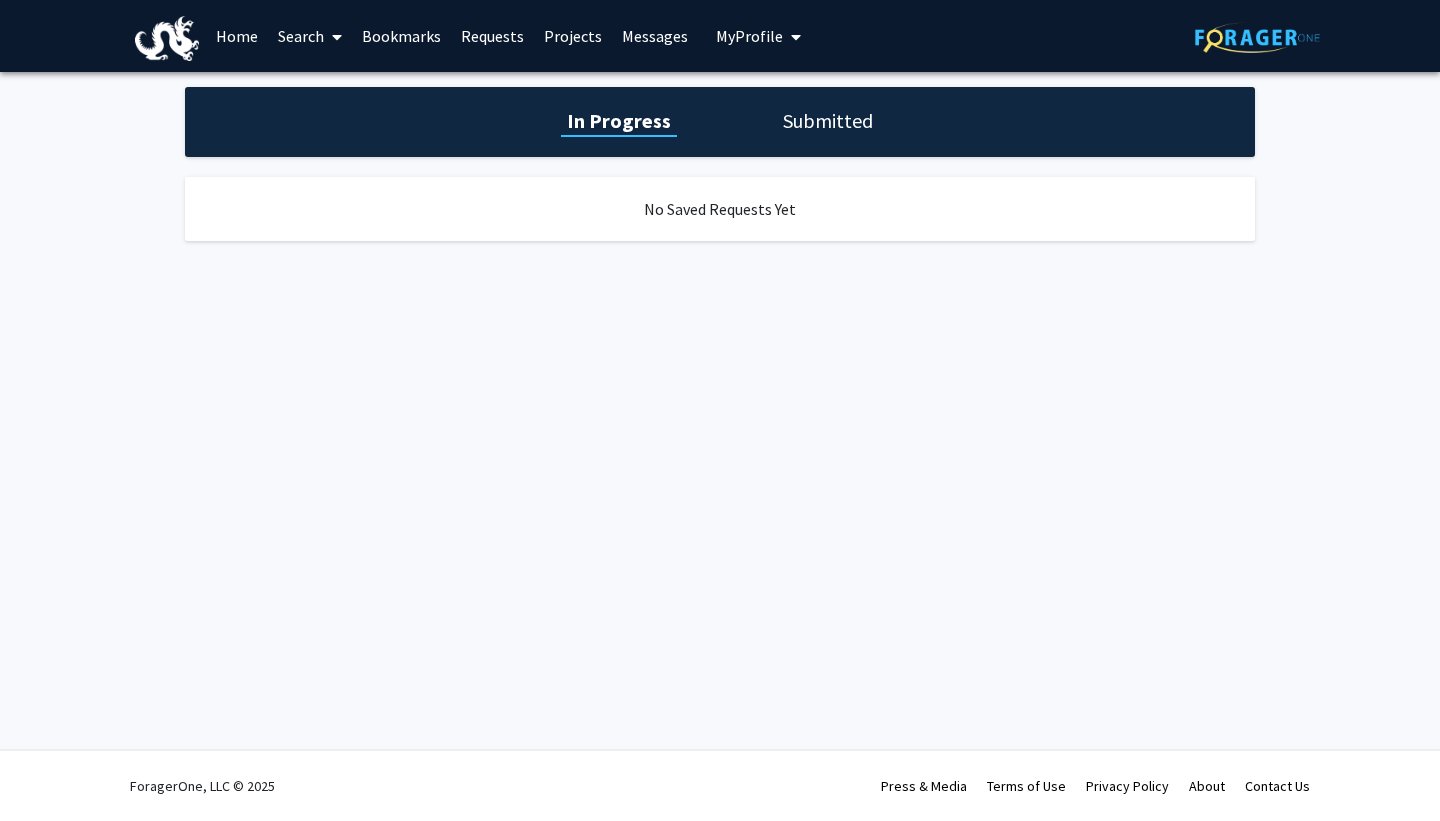 click on "Search" at bounding box center [310, 36] 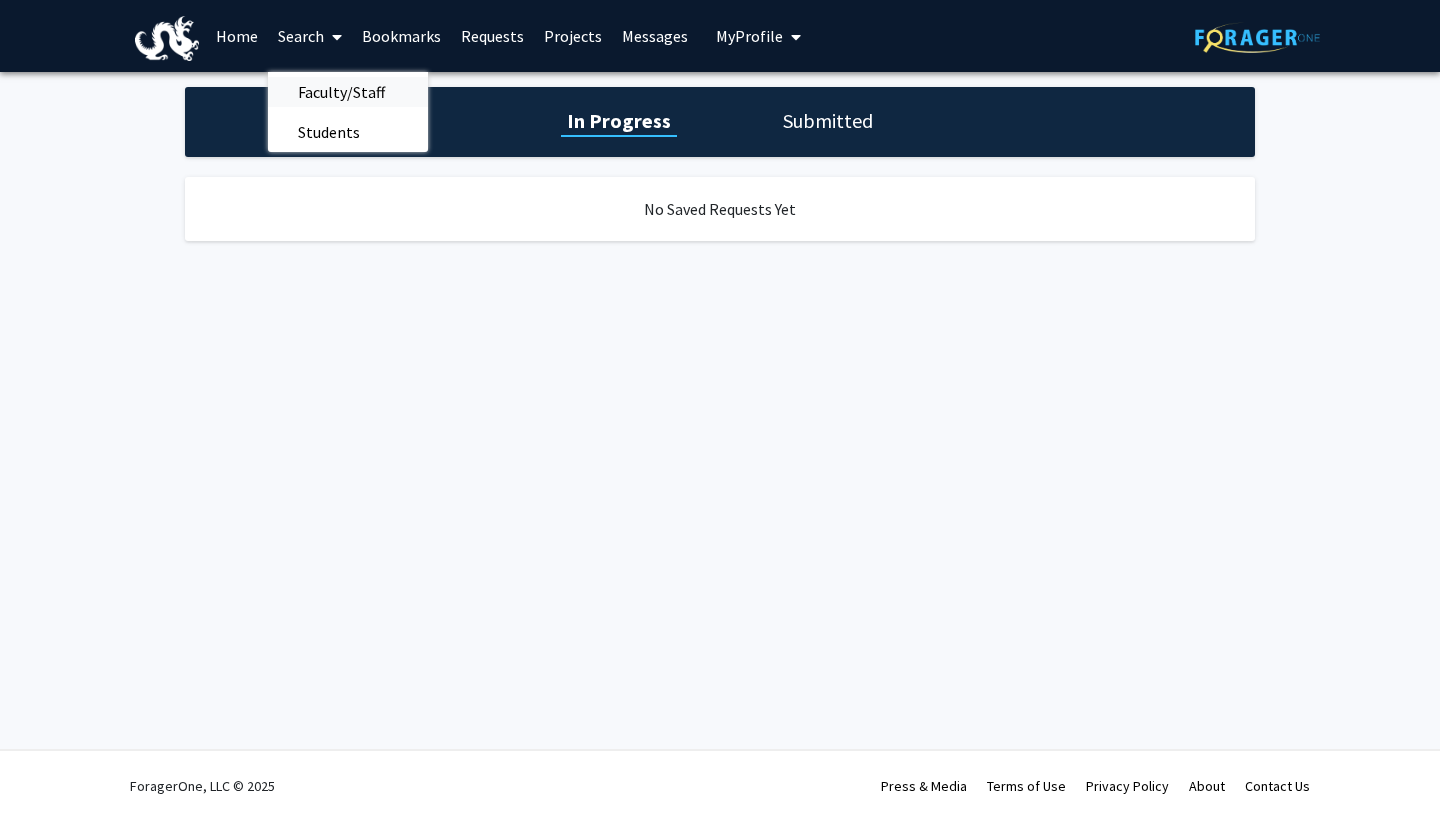 click on "Faculty/Staff" at bounding box center [341, 92] 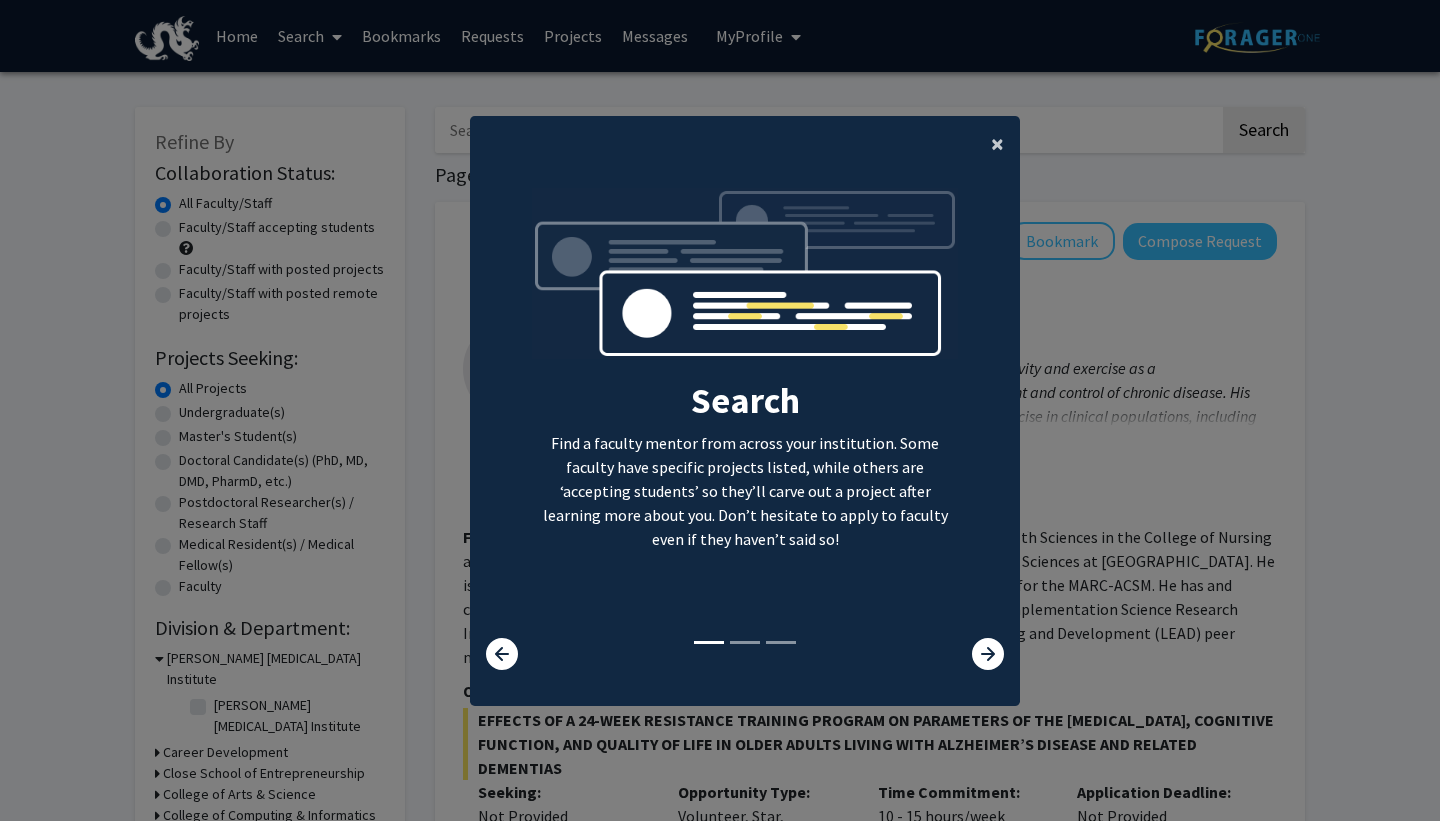 click on "×" 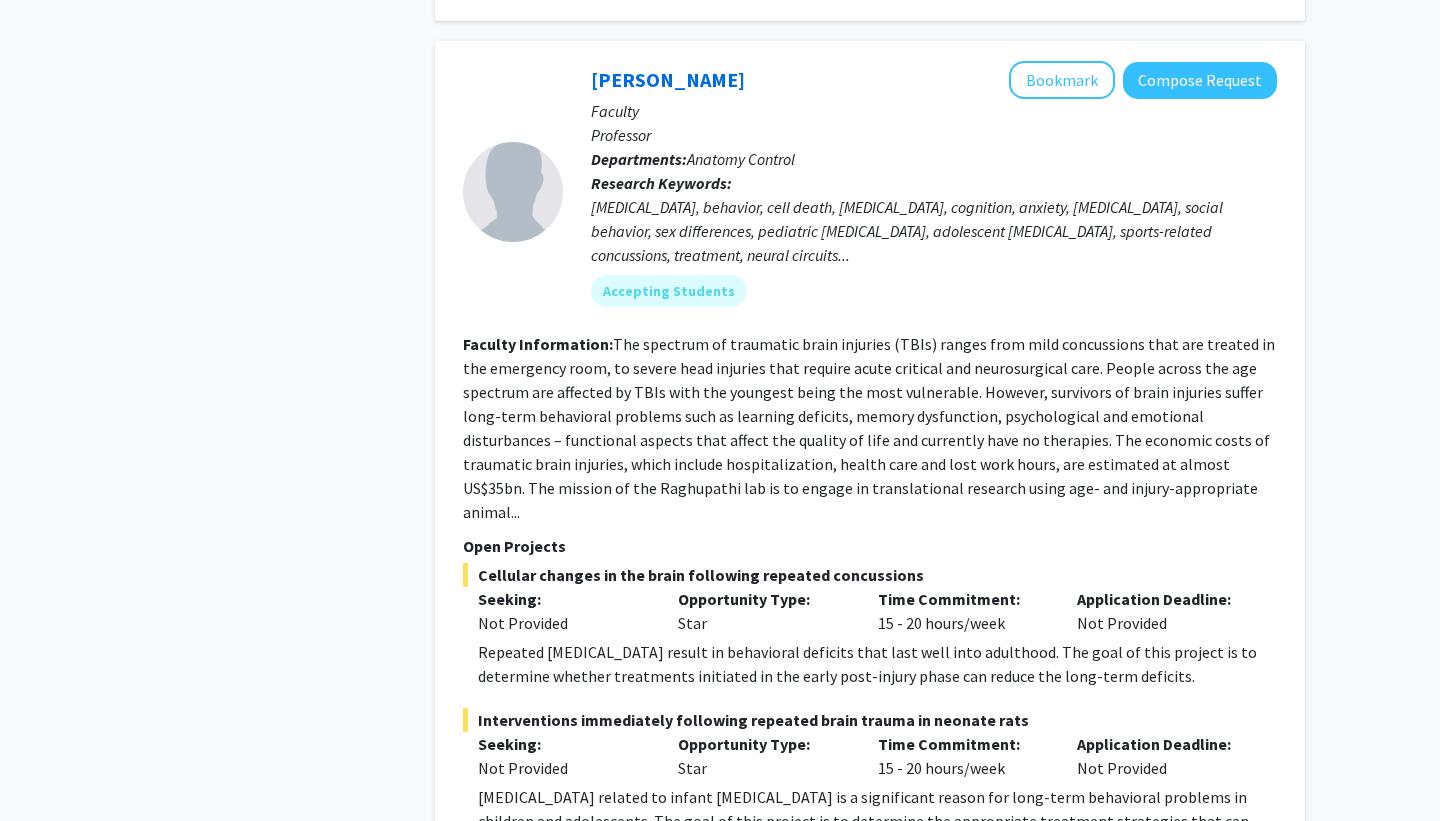 scroll, scrollTop: 2844, scrollLeft: 0, axis: vertical 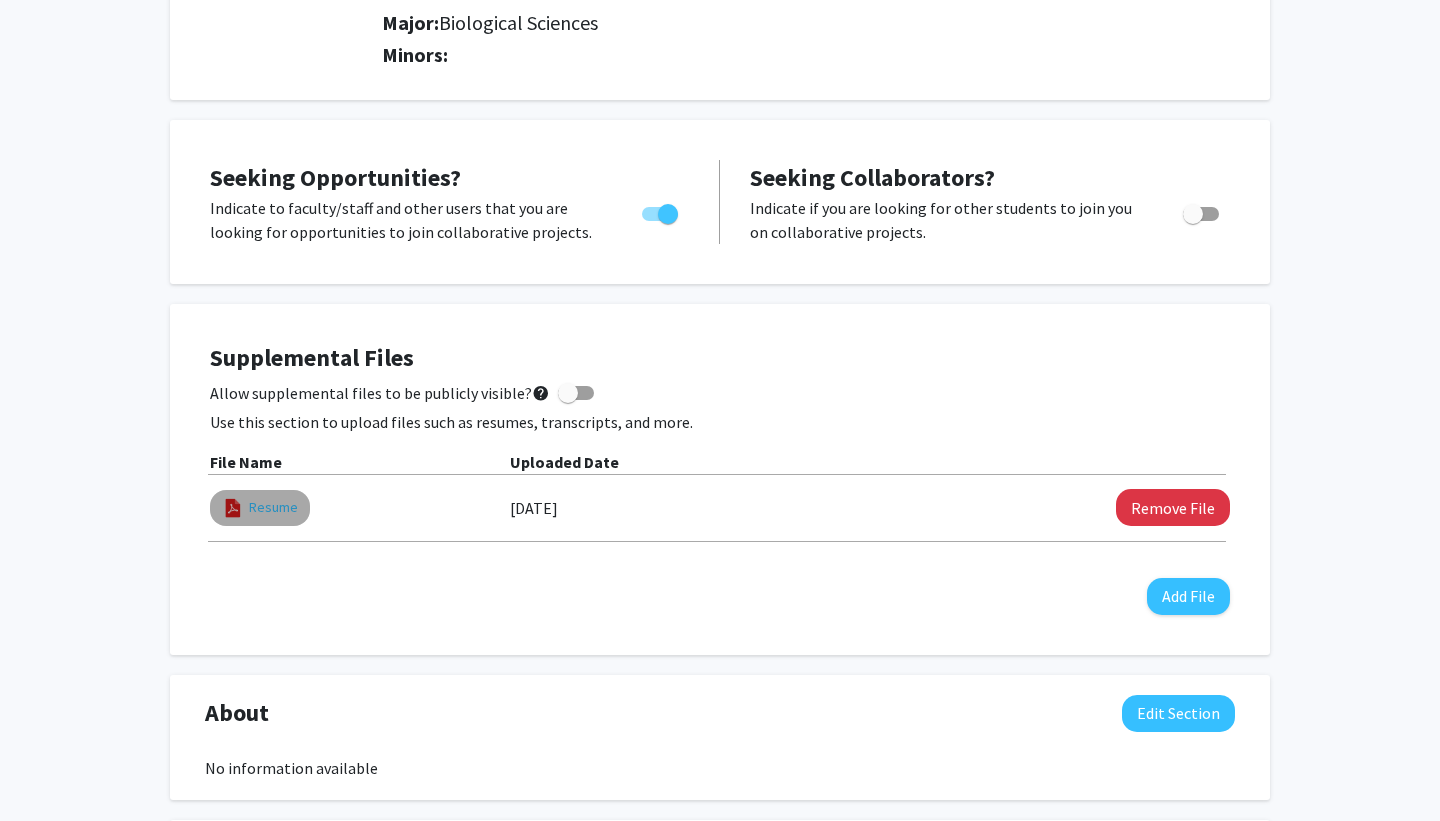 click on "Resume" at bounding box center (273, 507) 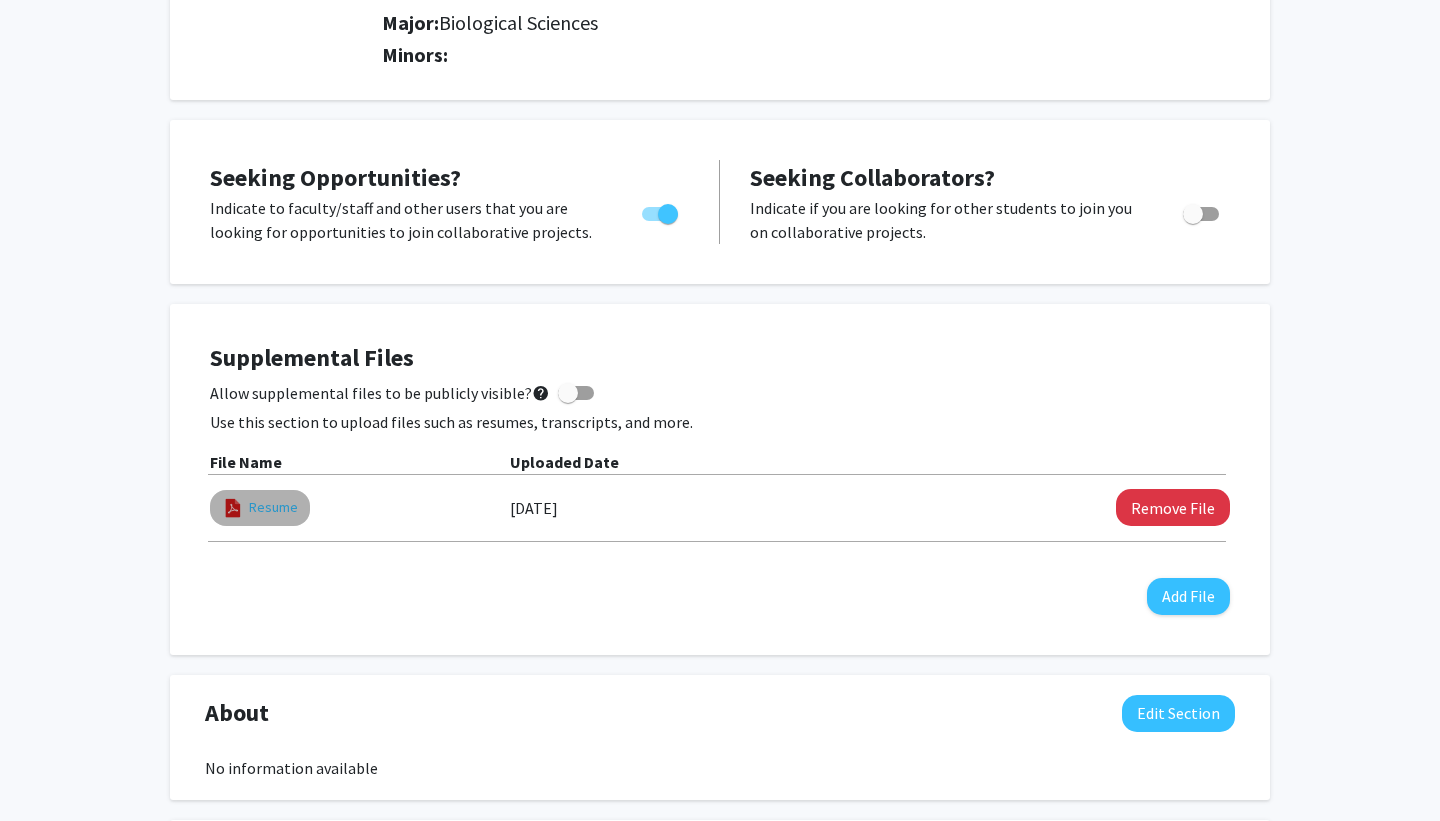 select on "custom" 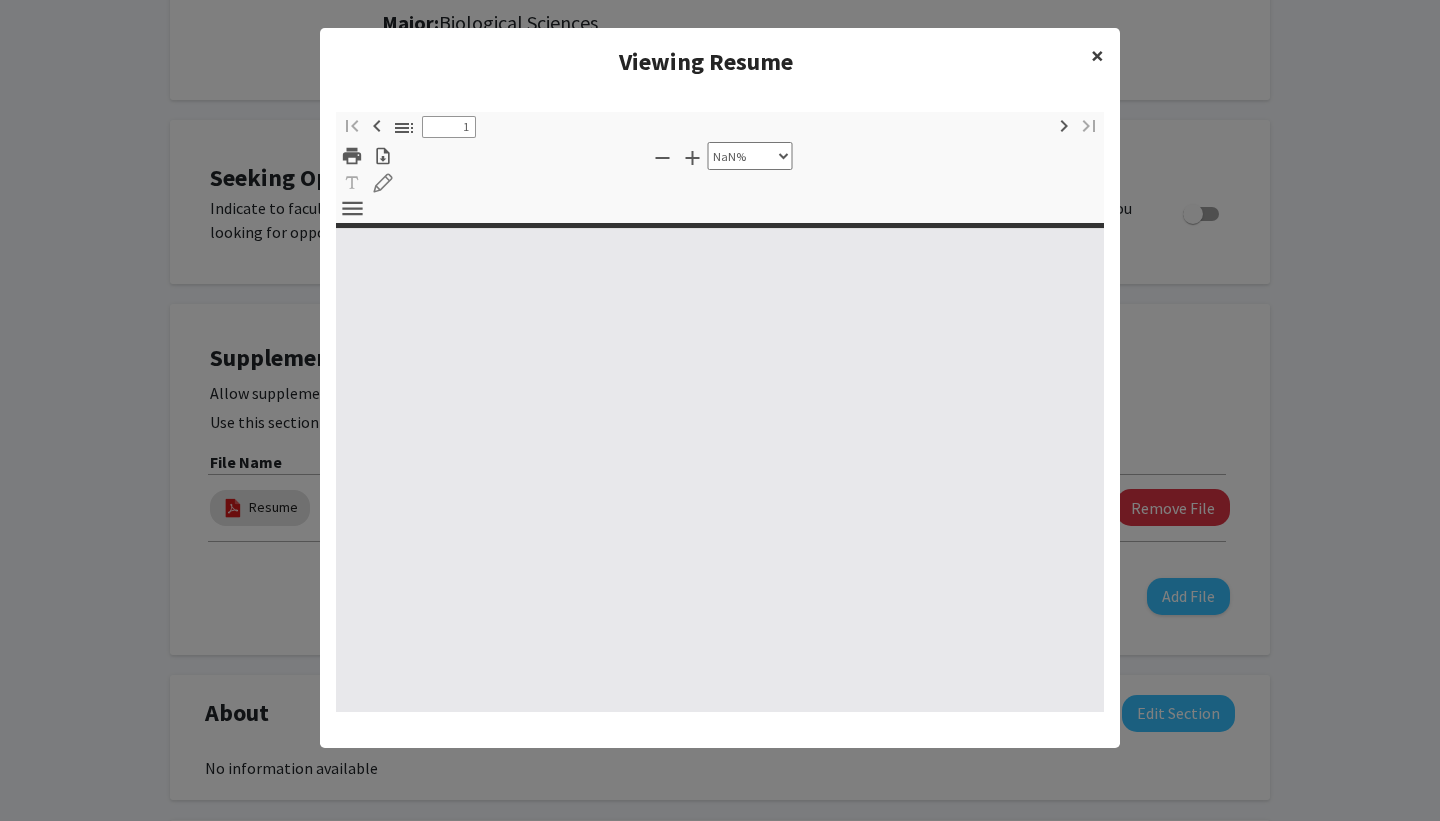 click on "×" 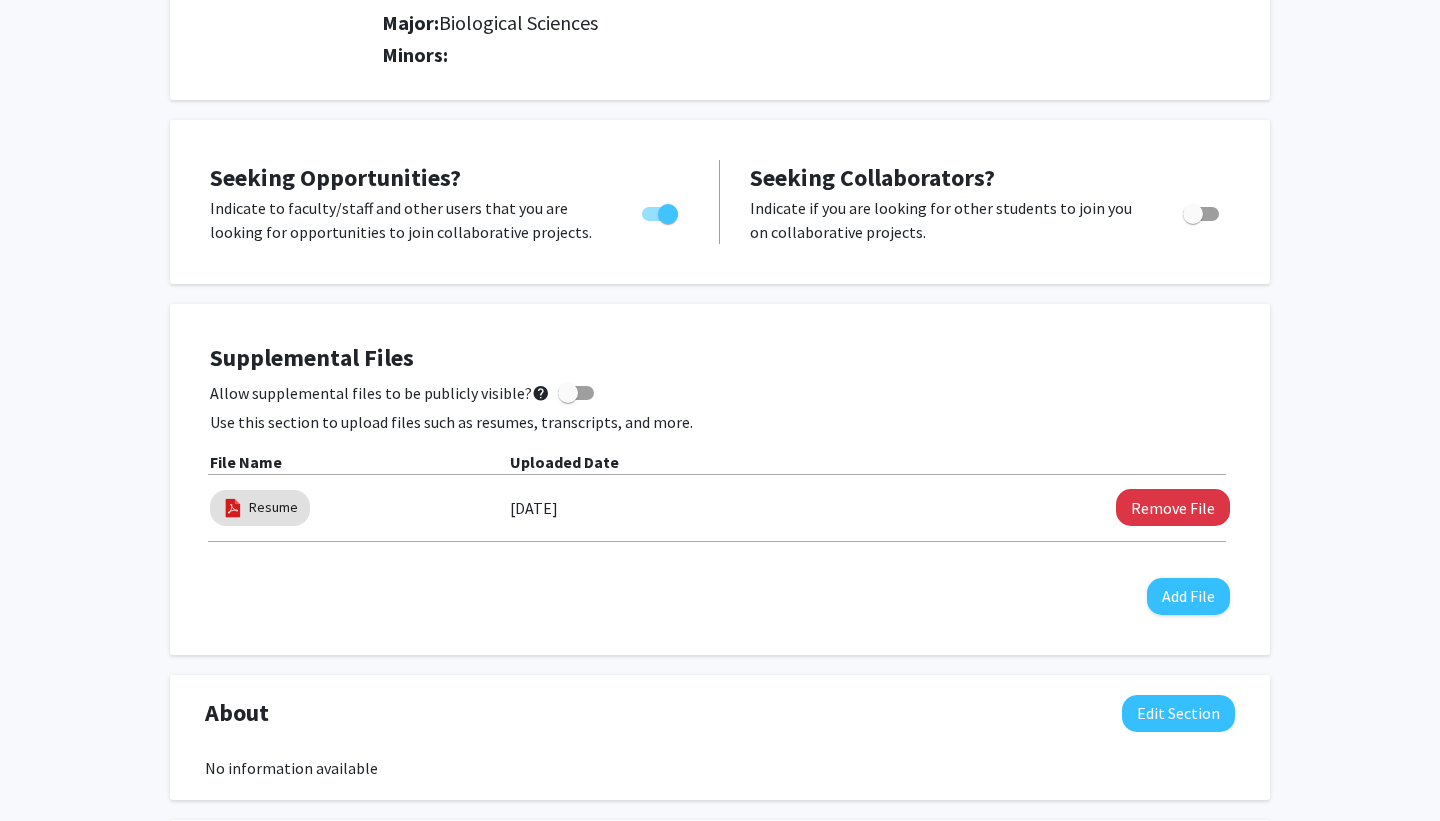scroll, scrollTop: 0, scrollLeft: 0, axis: both 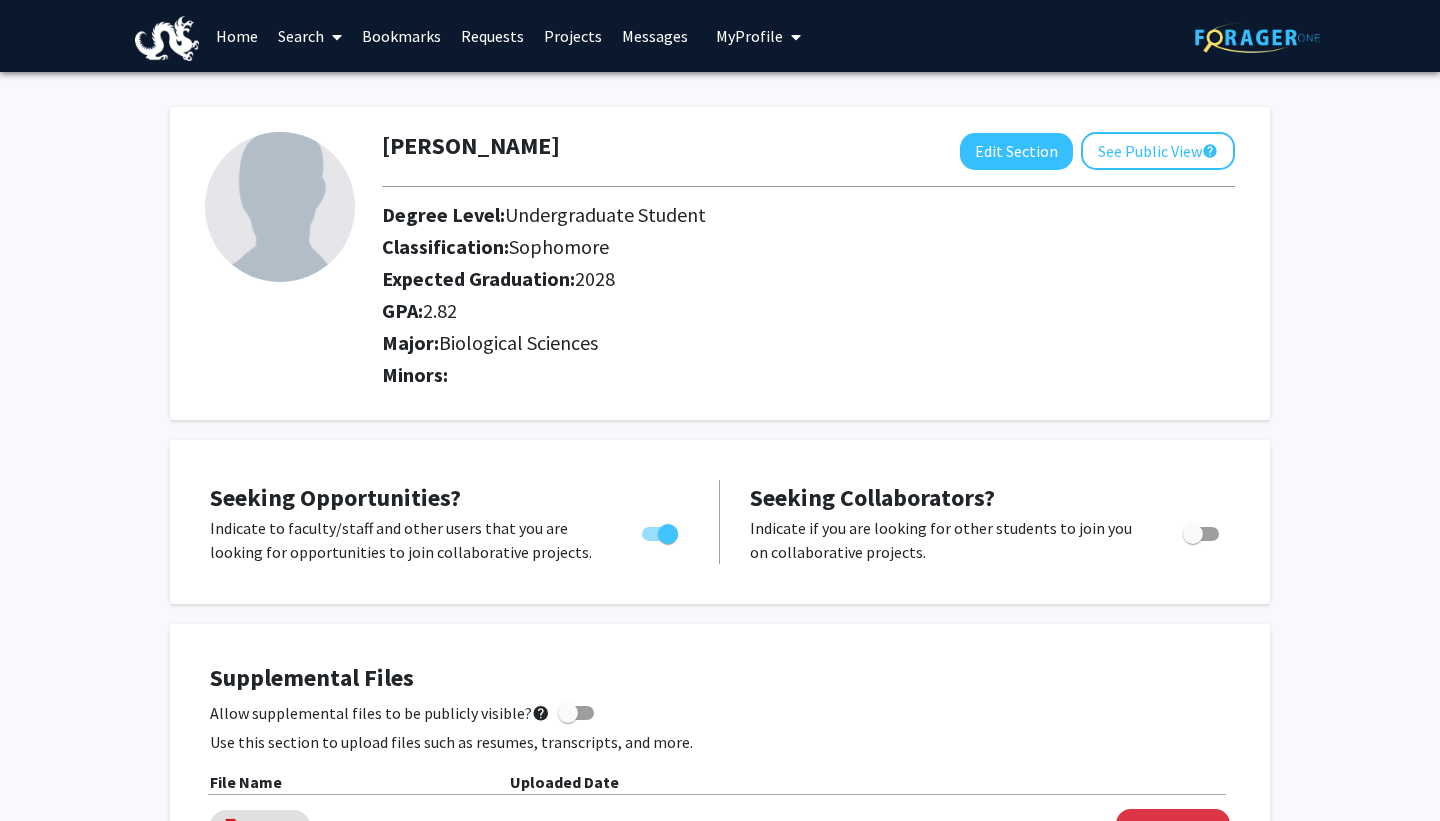 click on "Search" at bounding box center [310, 36] 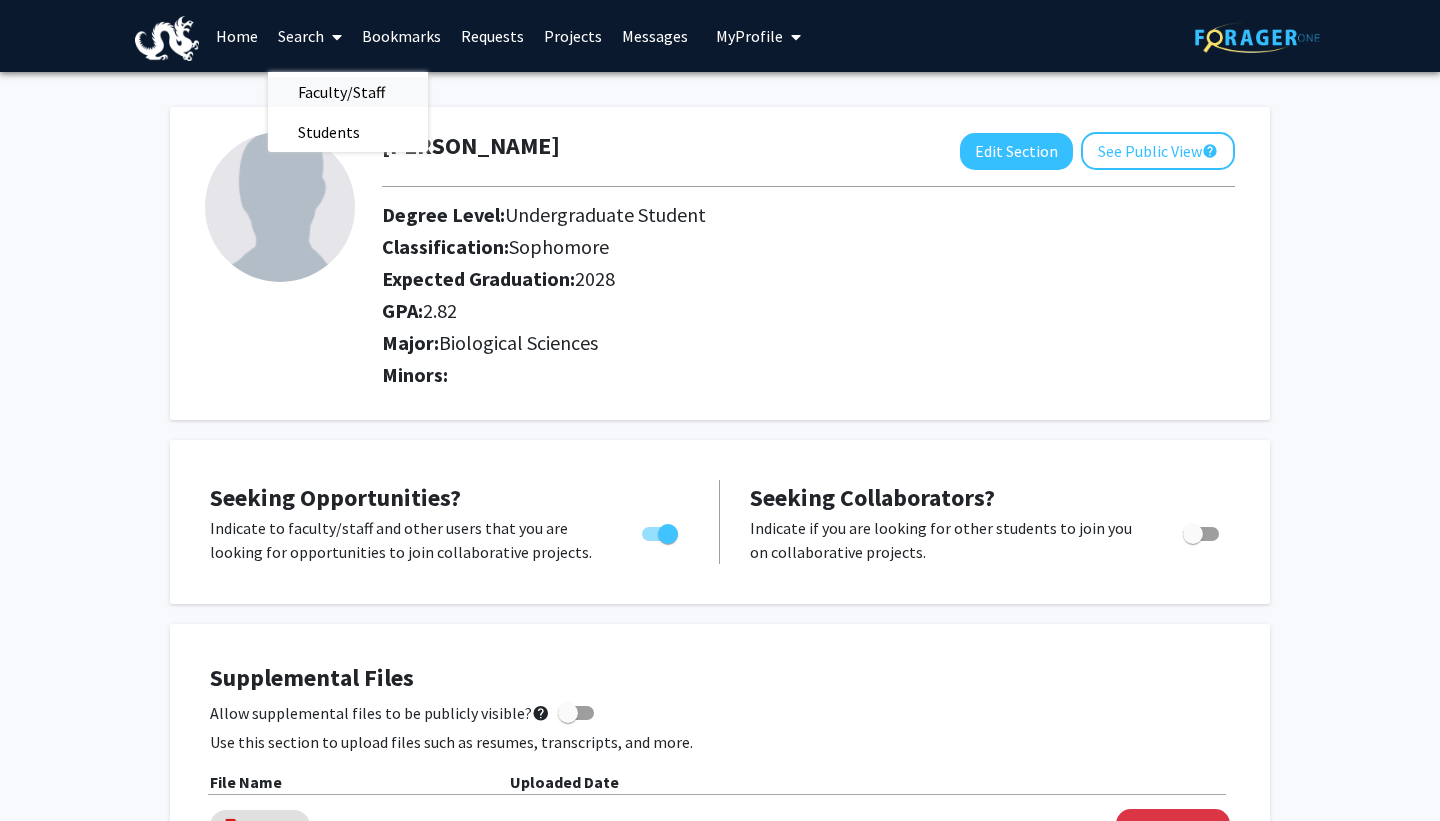 click on "Faculty/Staff" at bounding box center [341, 92] 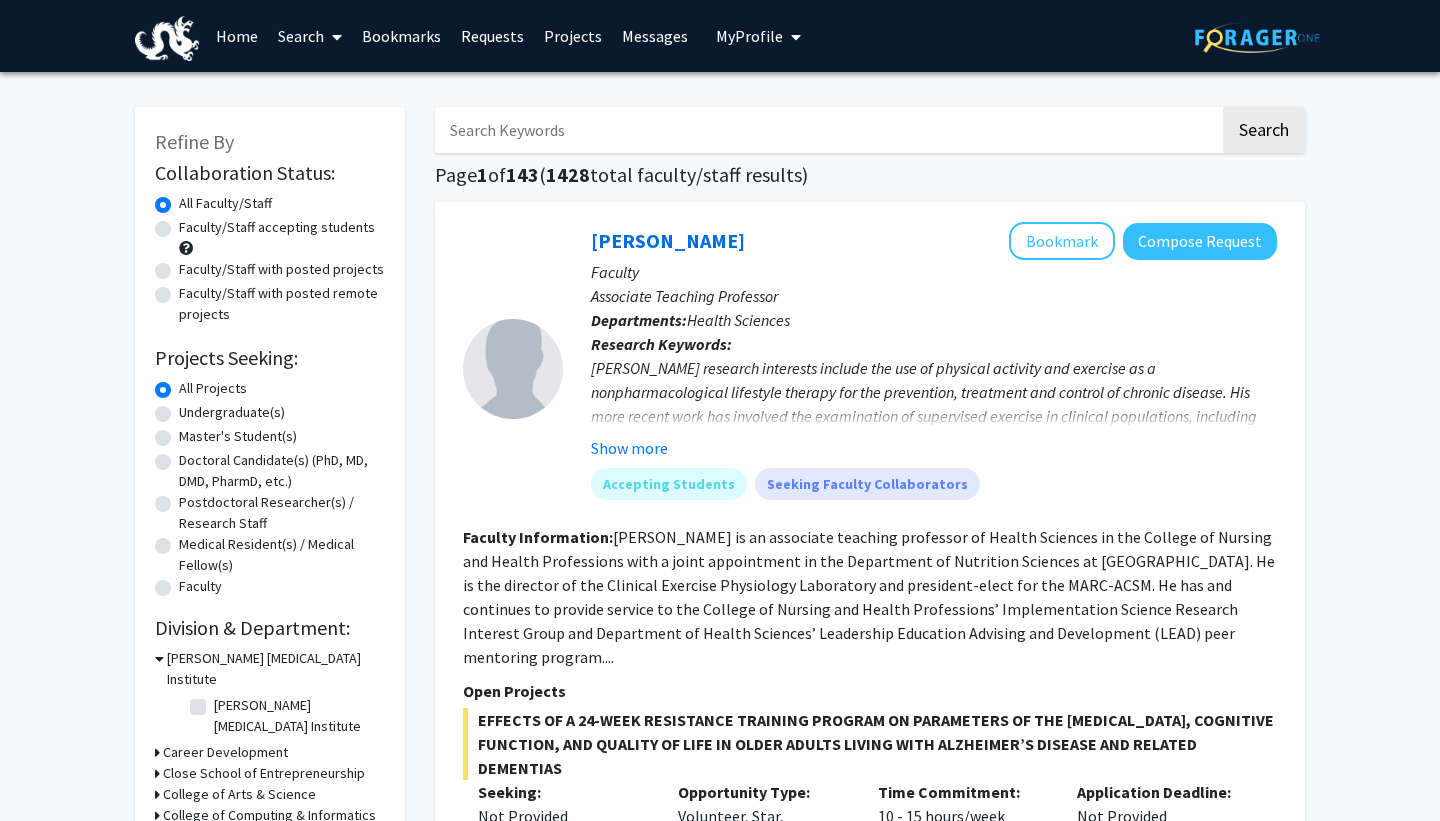 click on "Undergraduate(s)" 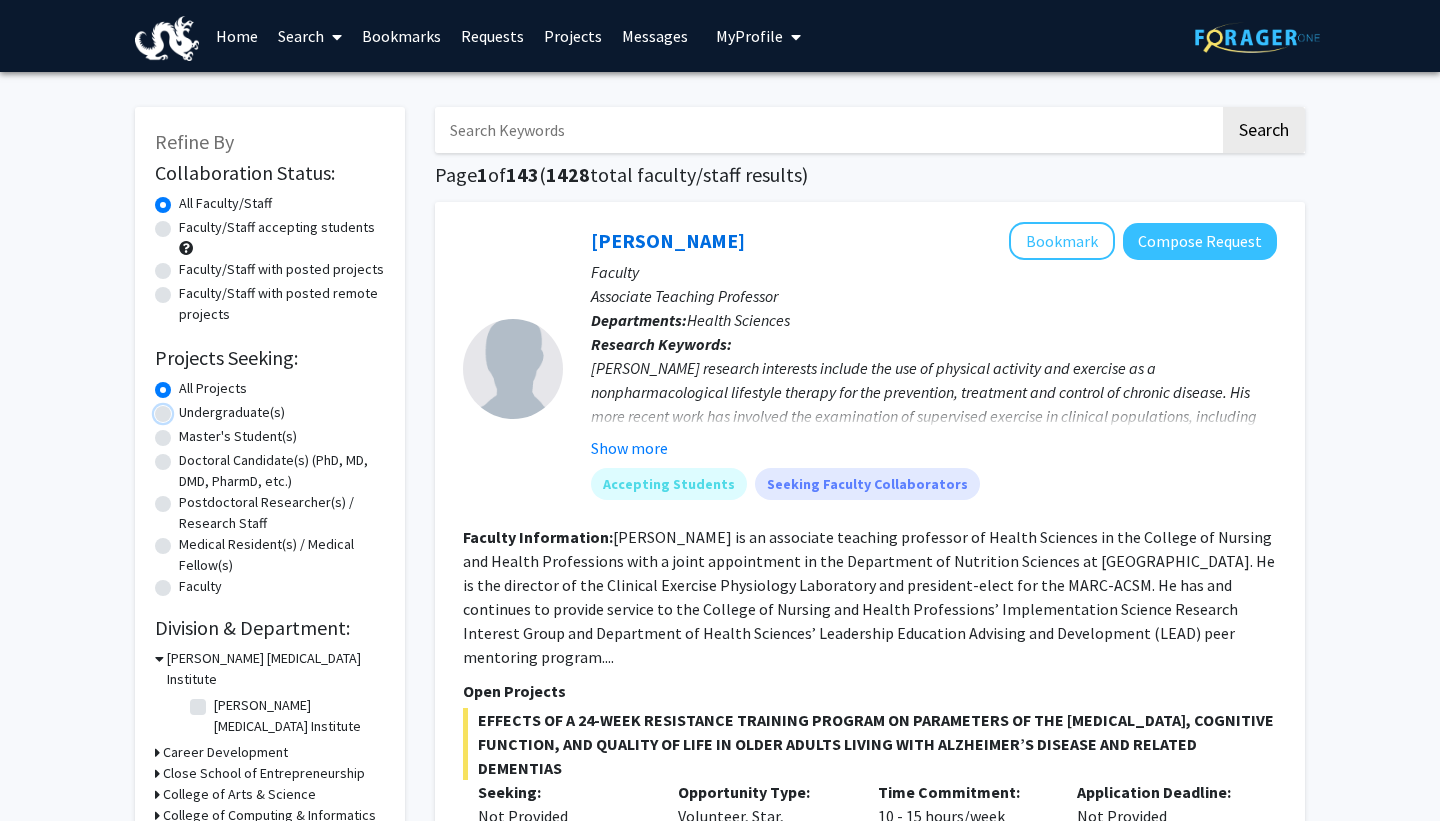 radio on "true" 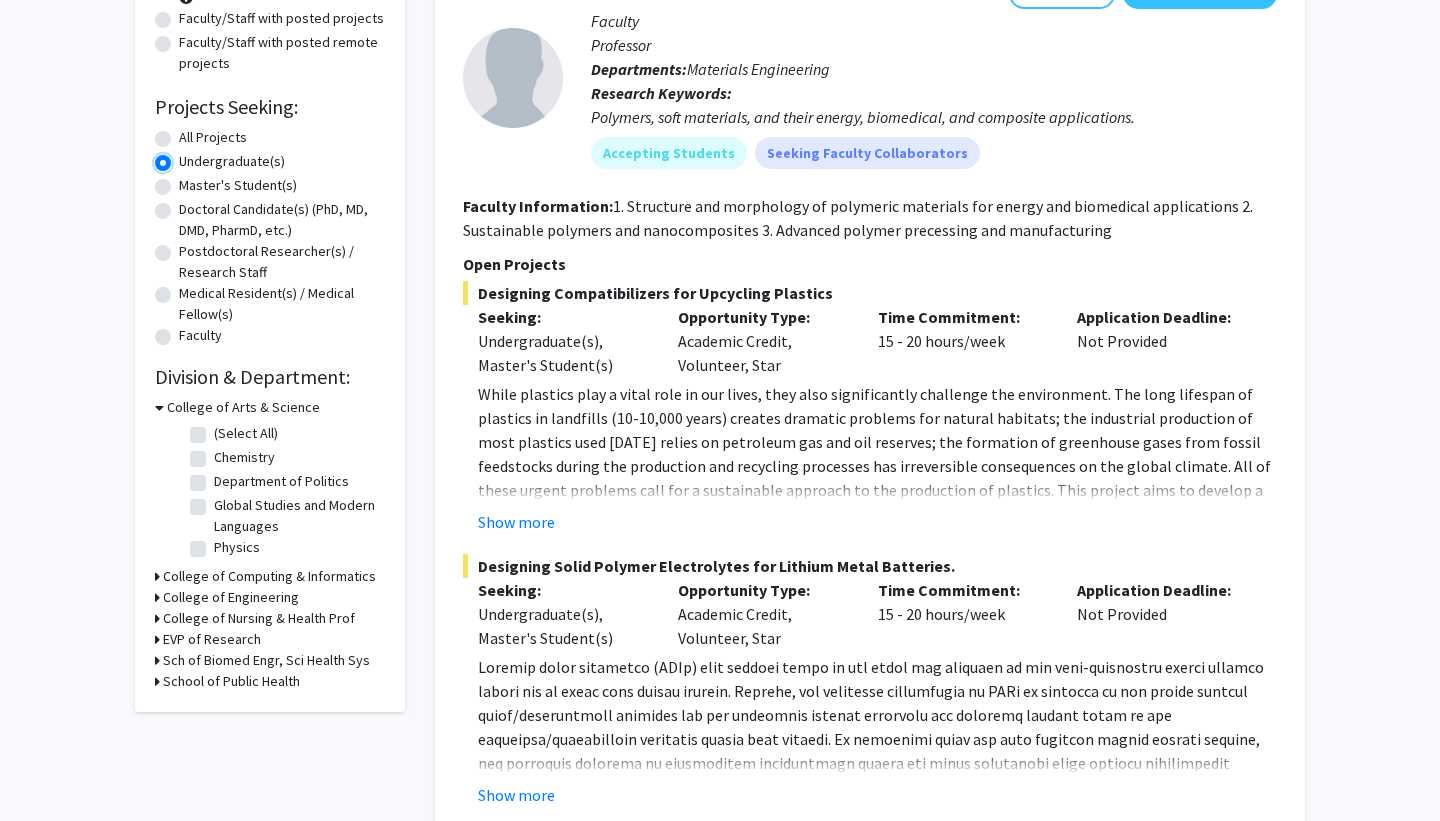 scroll, scrollTop: 242, scrollLeft: 0, axis: vertical 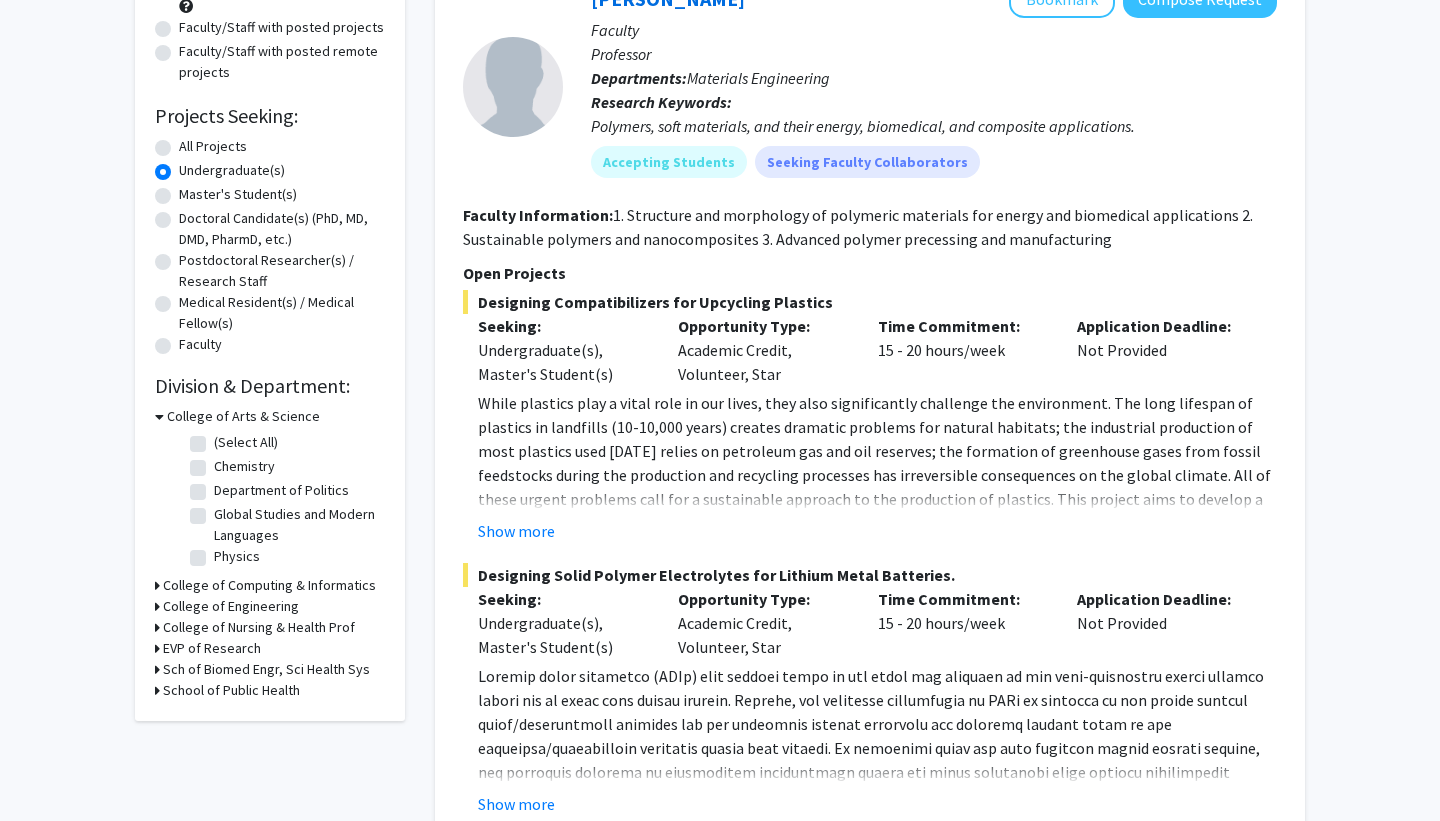 click on "Chemistry" 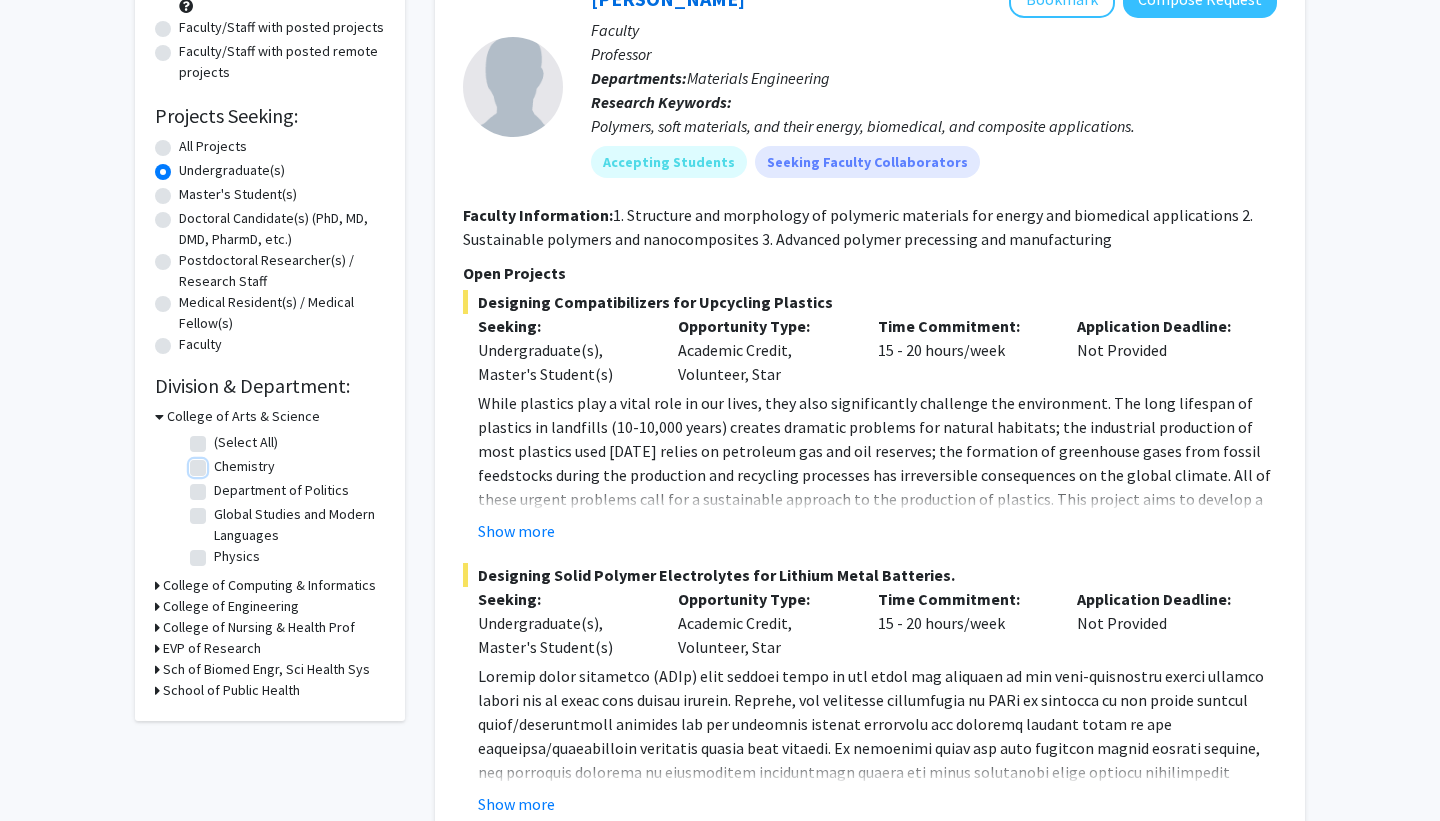 click on "Chemistry" at bounding box center [220, 462] 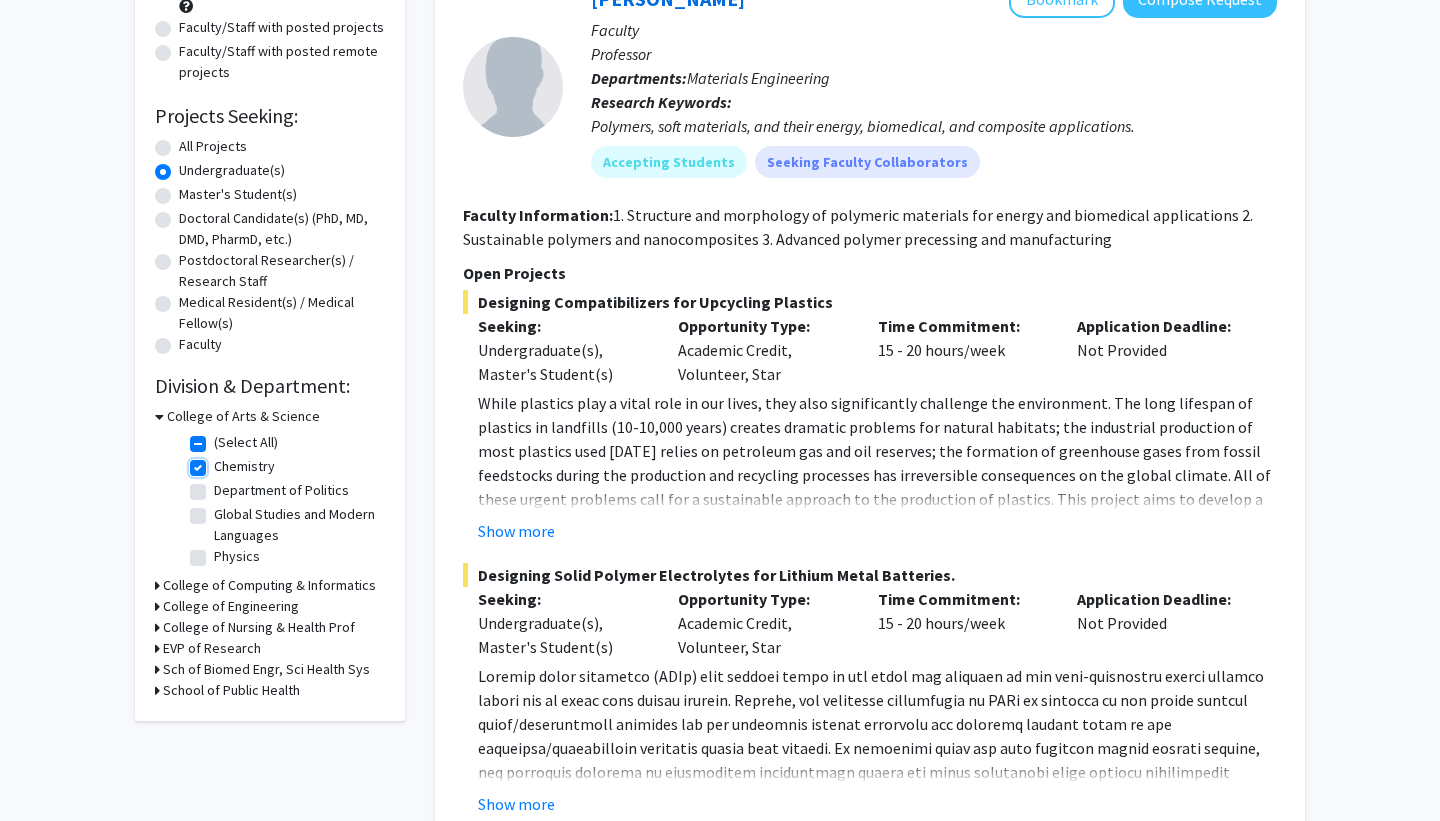 checkbox on "true" 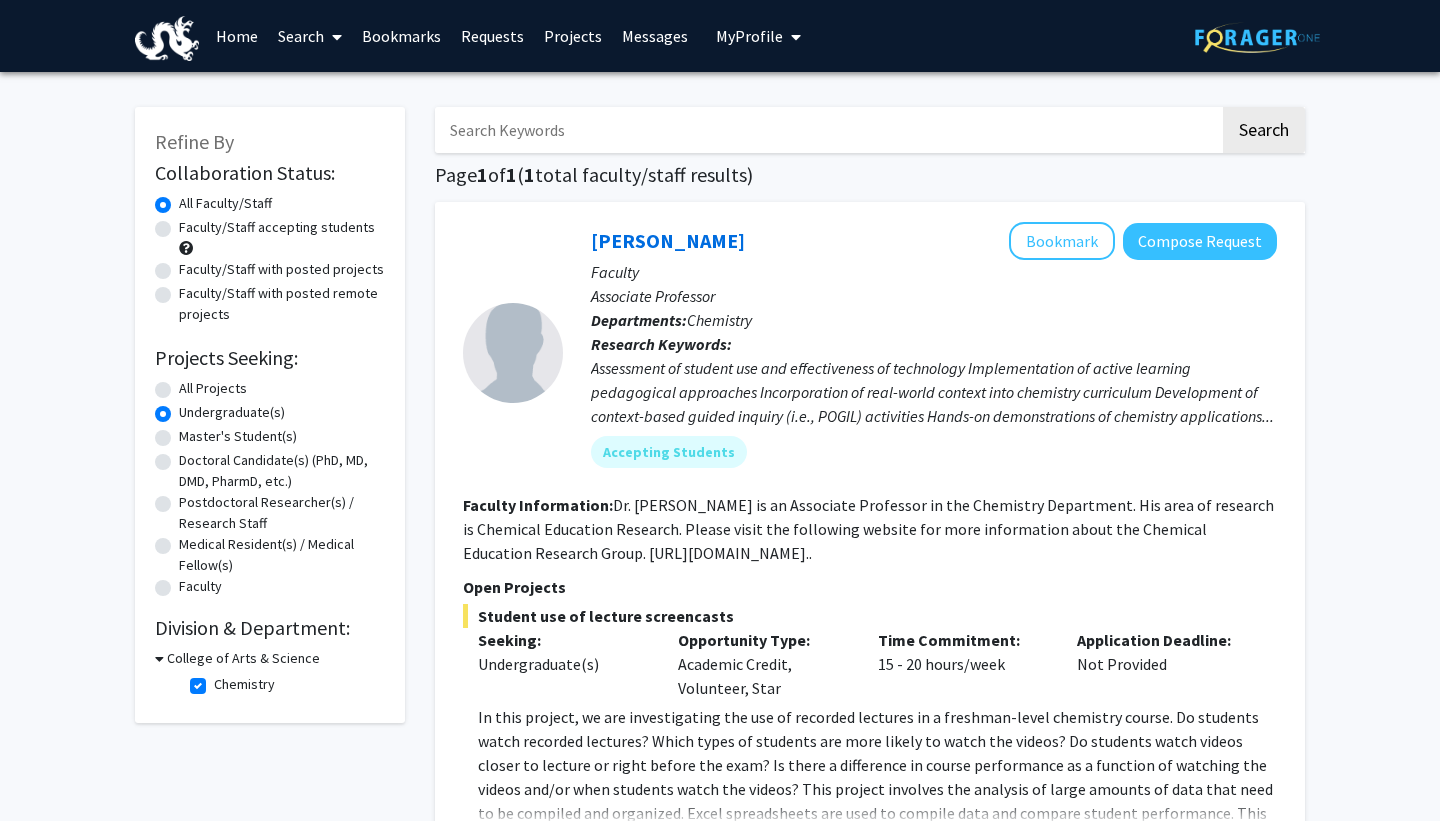 click on "Chemistry" 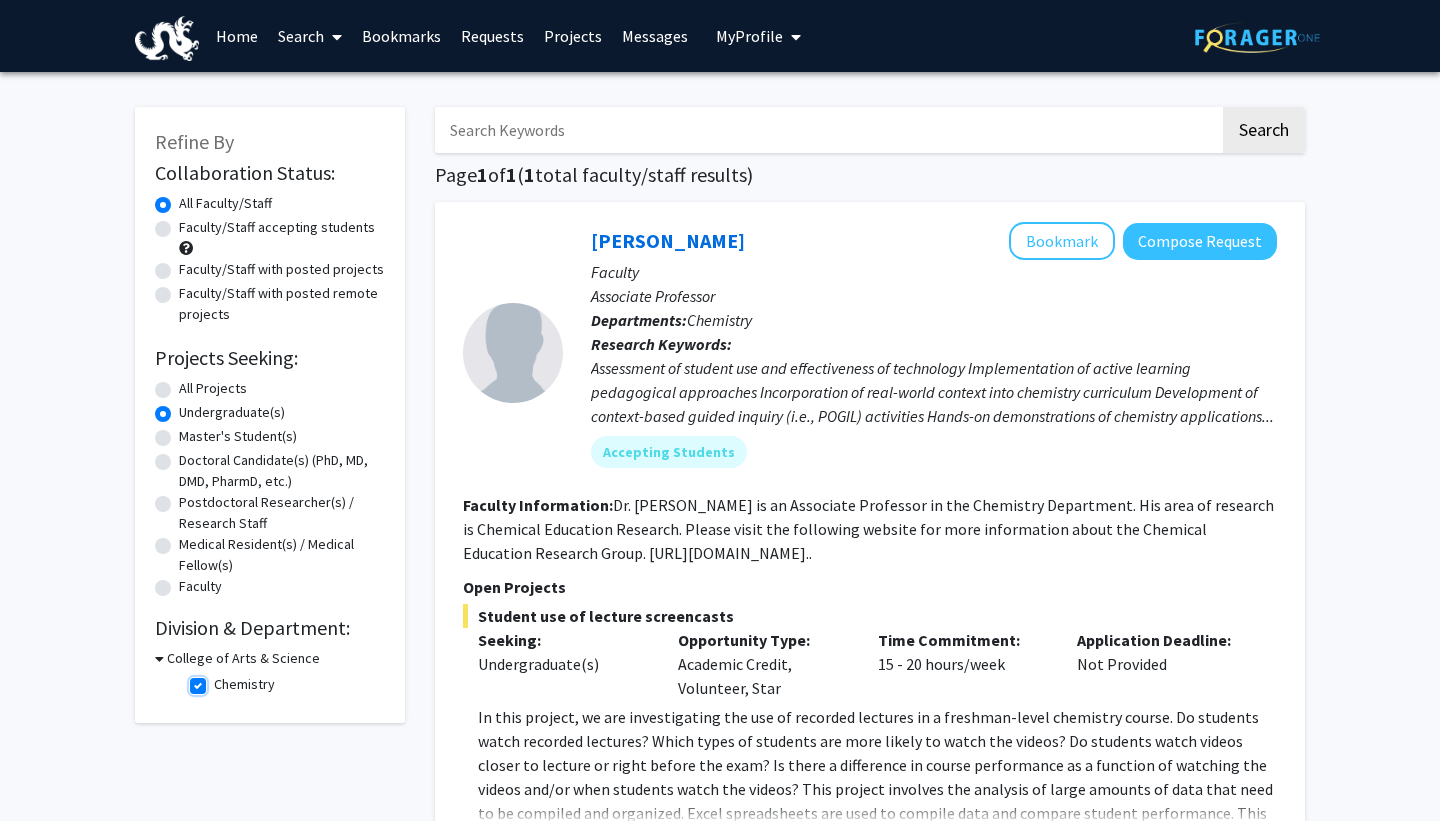 click on "Chemistry" at bounding box center (220, 680) 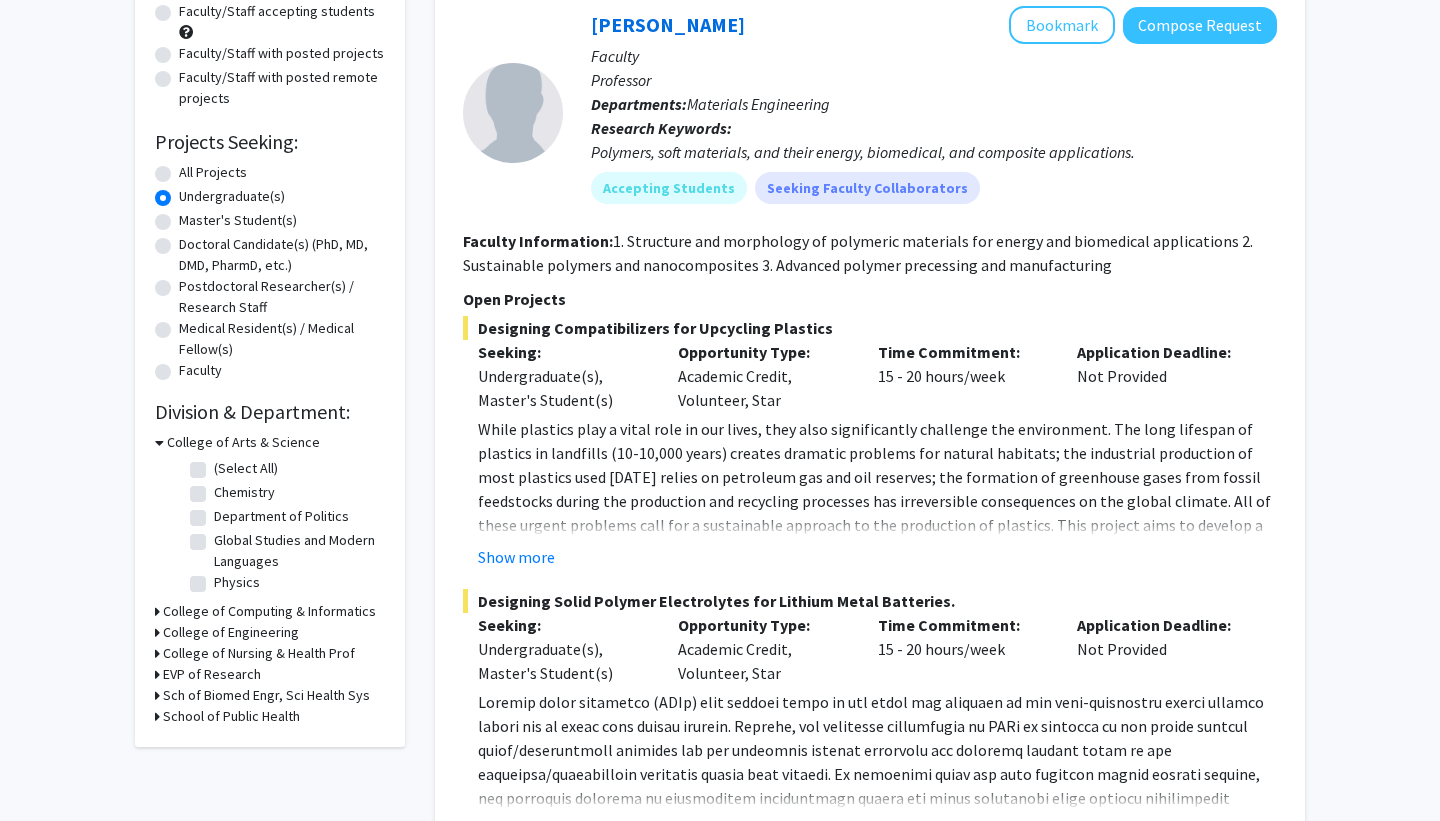 scroll, scrollTop: 242, scrollLeft: 0, axis: vertical 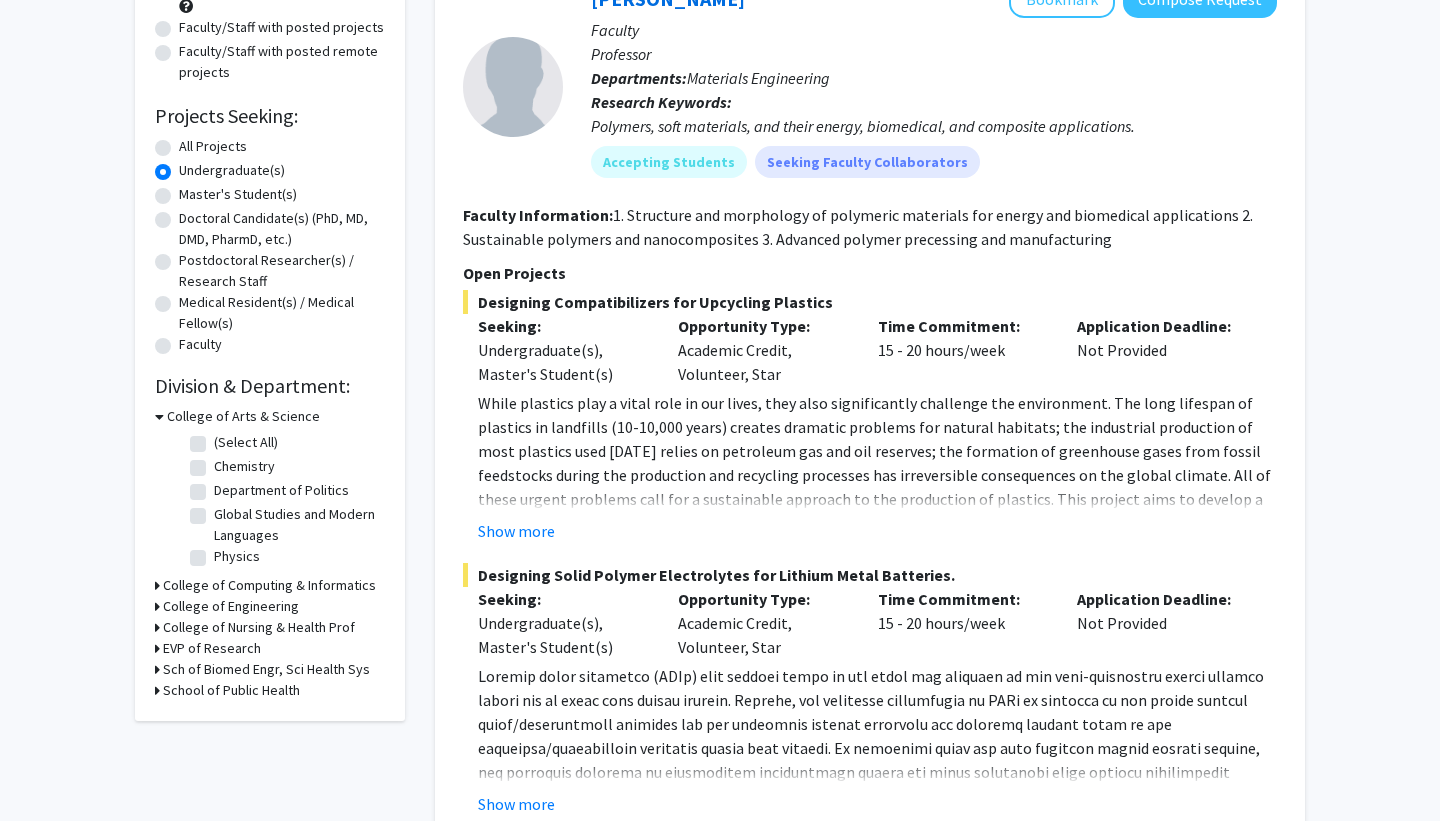click on "College of Computing & Informatics" at bounding box center [269, 585] 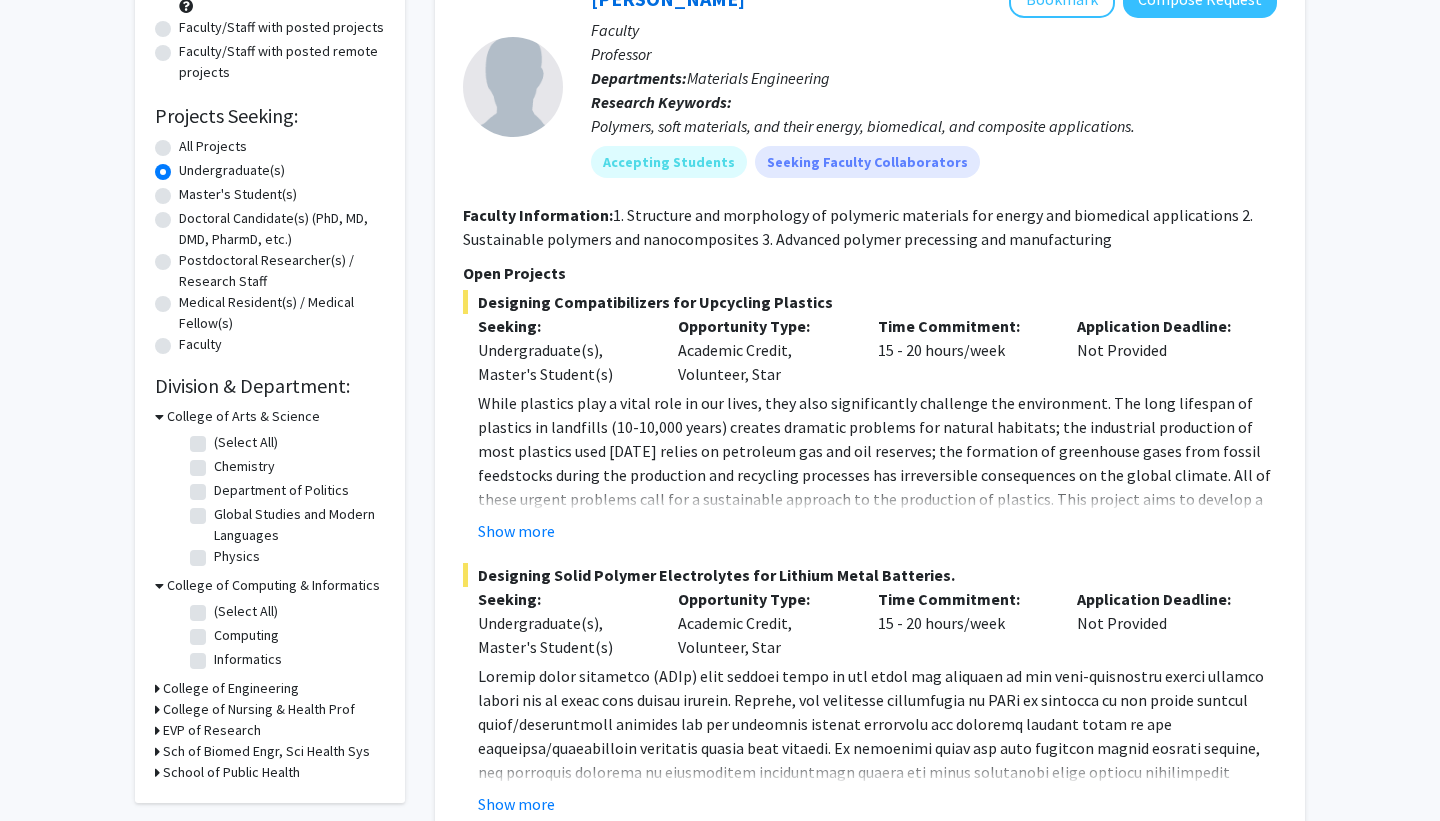 click on "College of Computing & Informatics" at bounding box center (273, 585) 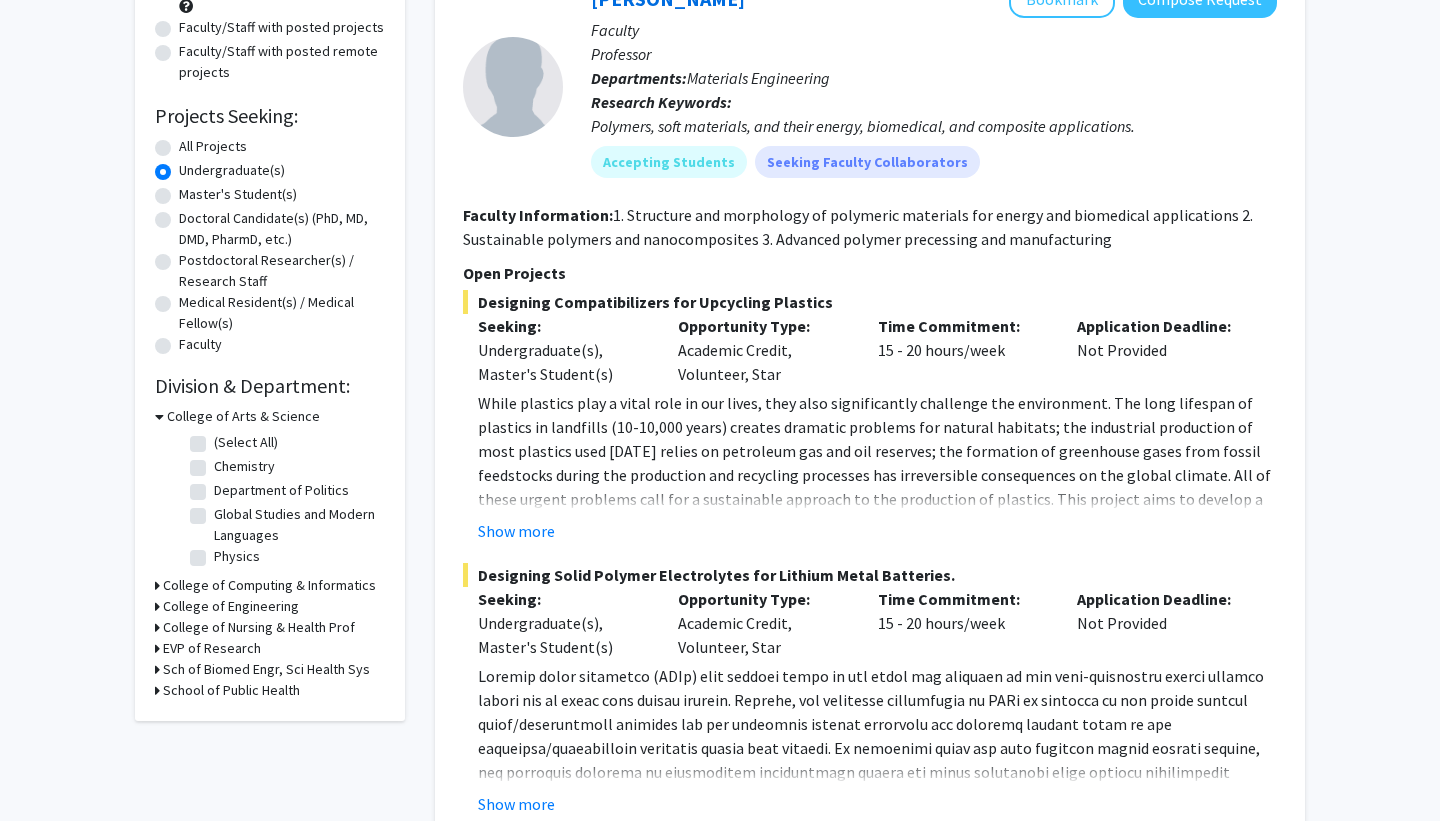 click on "College of Nursing & Health Prof" at bounding box center [259, 627] 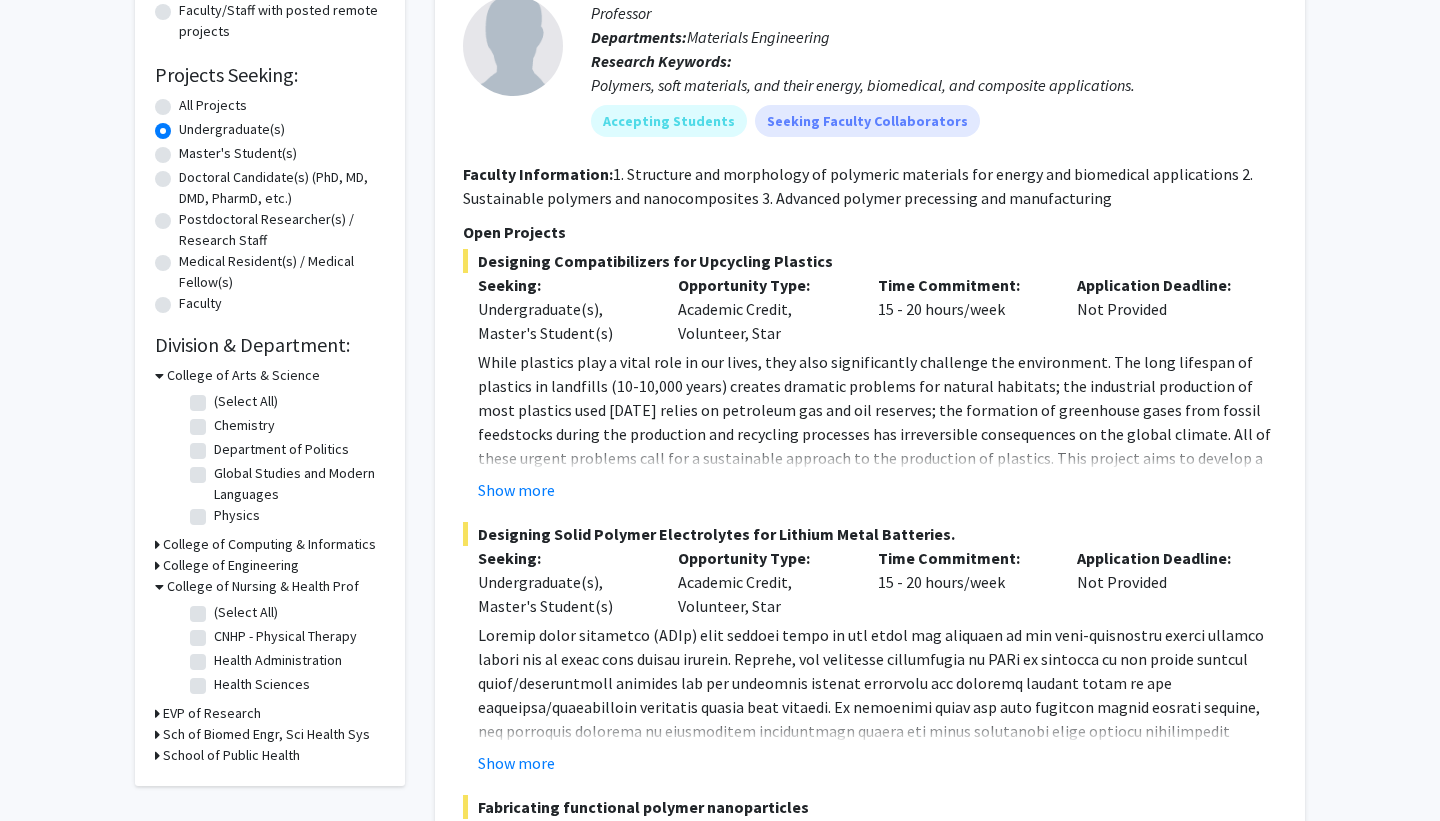 scroll, scrollTop: 298, scrollLeft: 0, axis: vertical 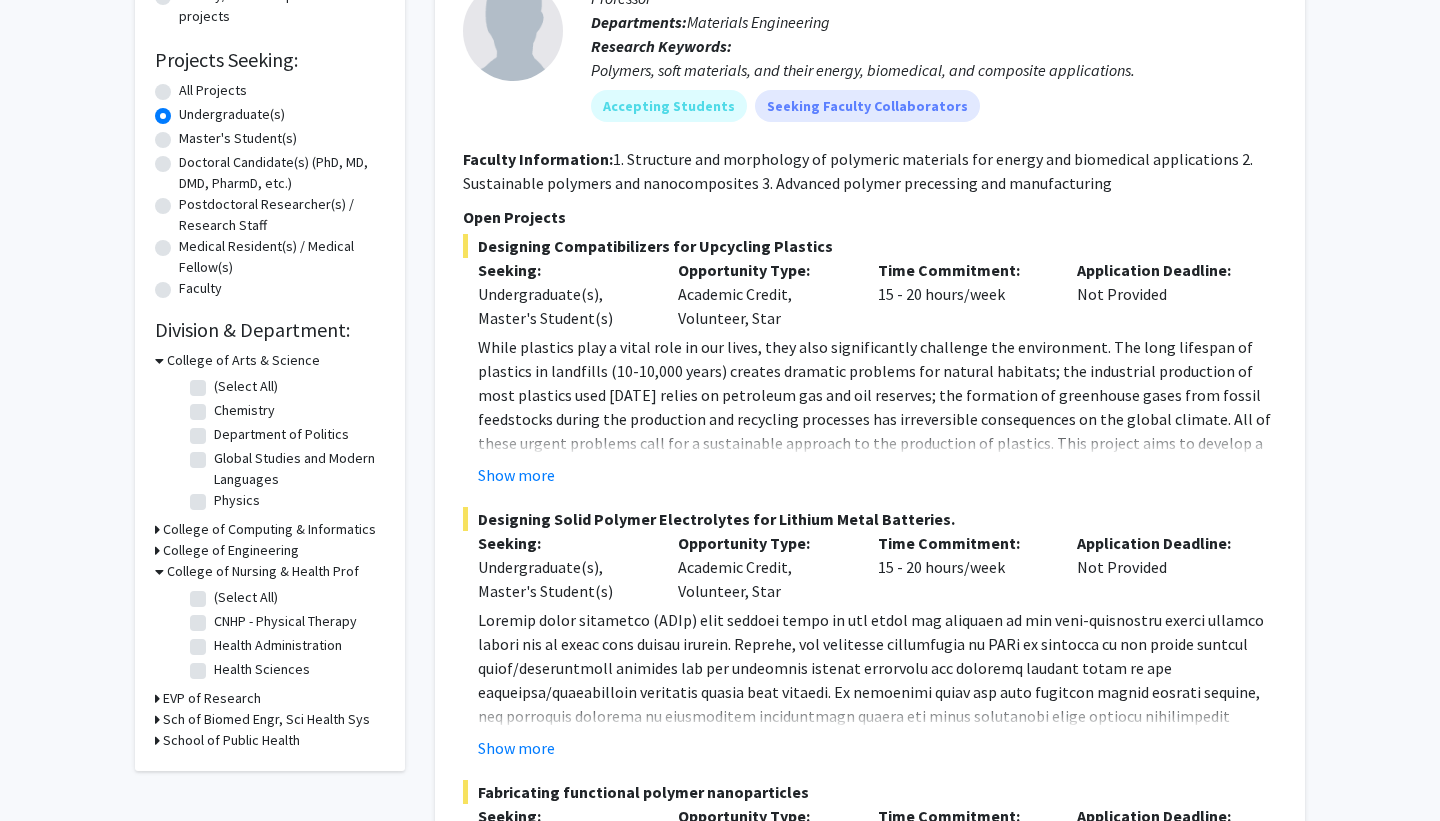 click on "College of Nursing & Health Prof" at bounding box center [263, 571] 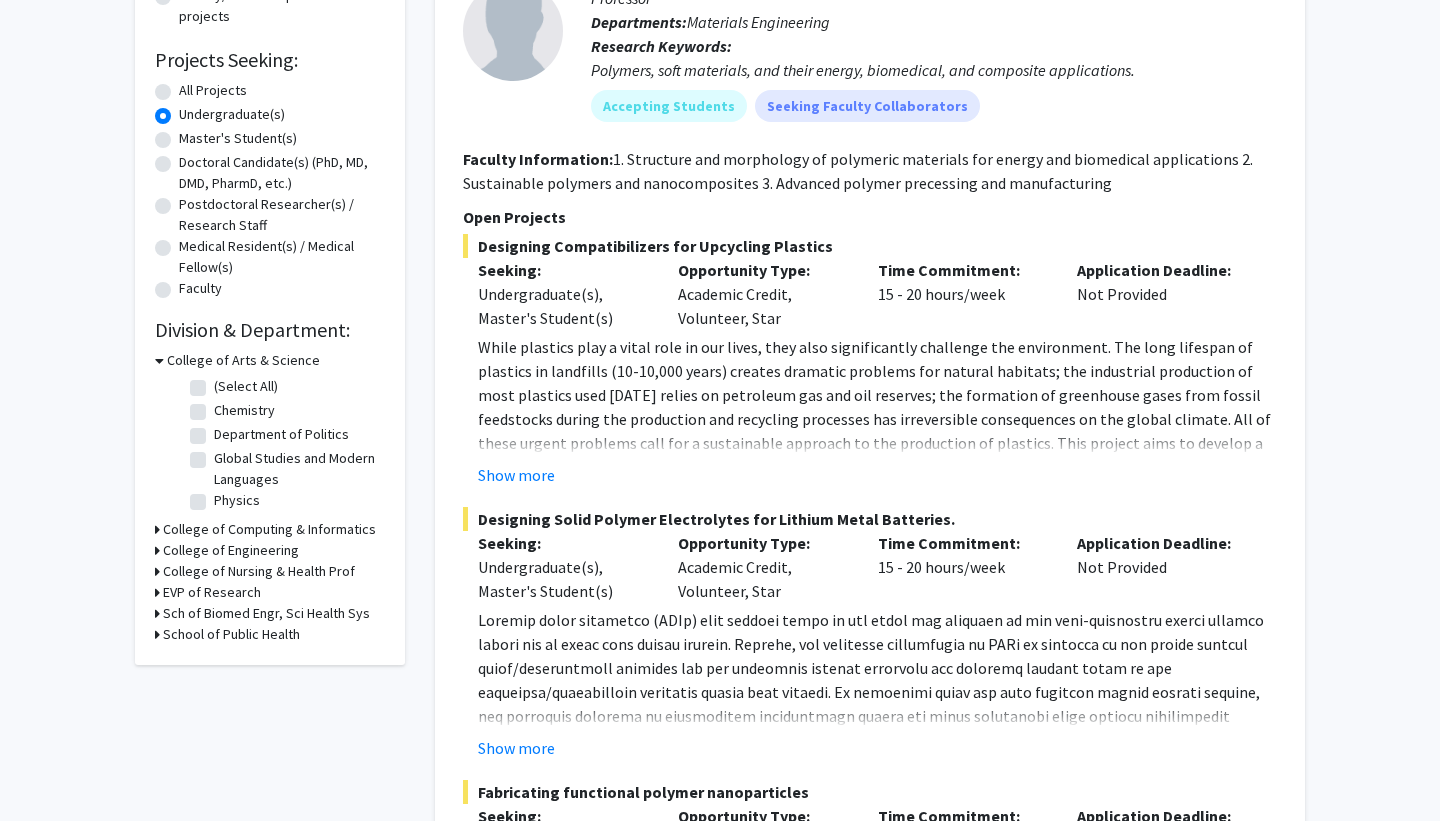 click on "EVP of Research" at bounding box center (212, 592) 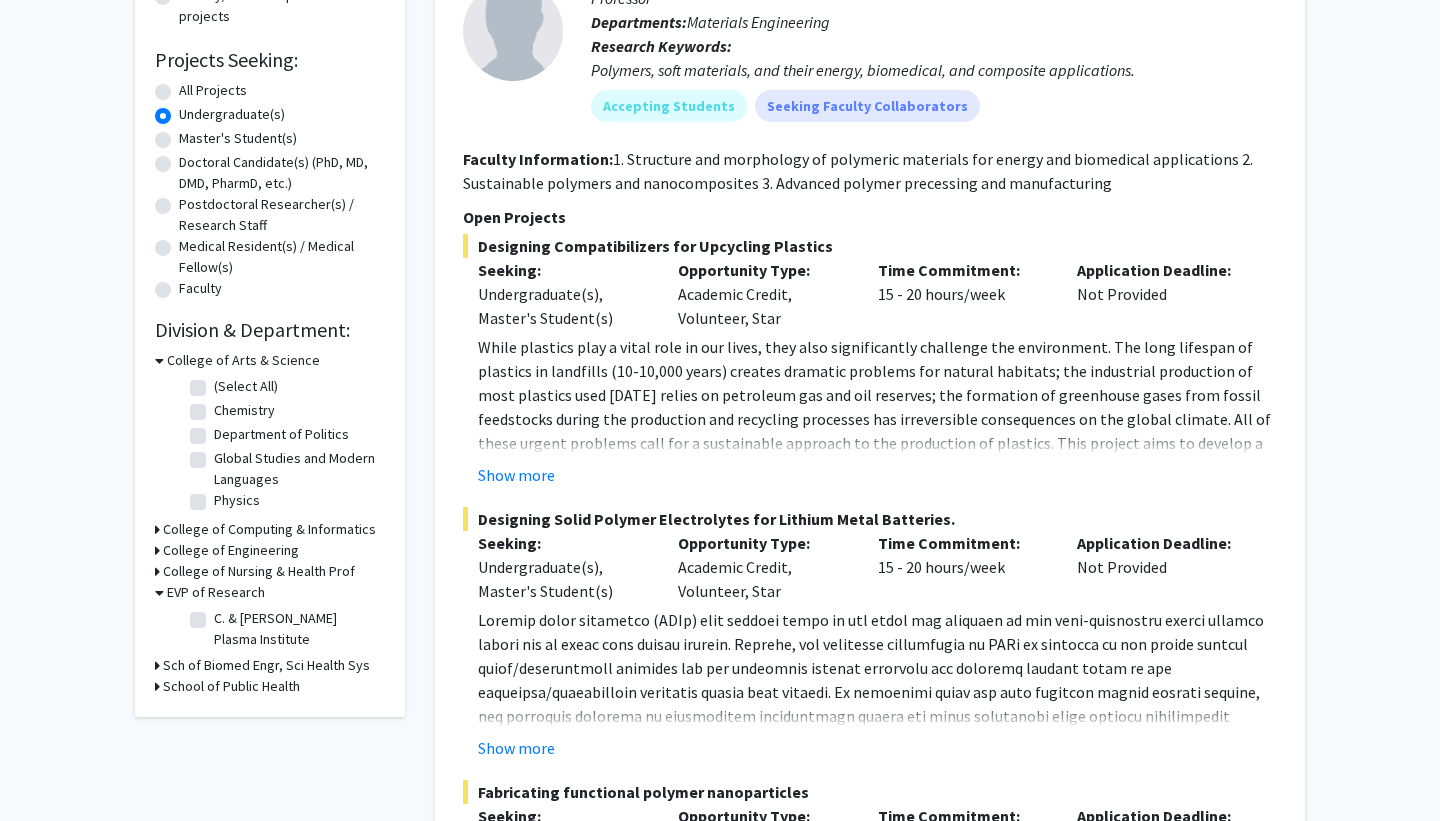 click on "EVP of Research" at bounding box center (216, 592) 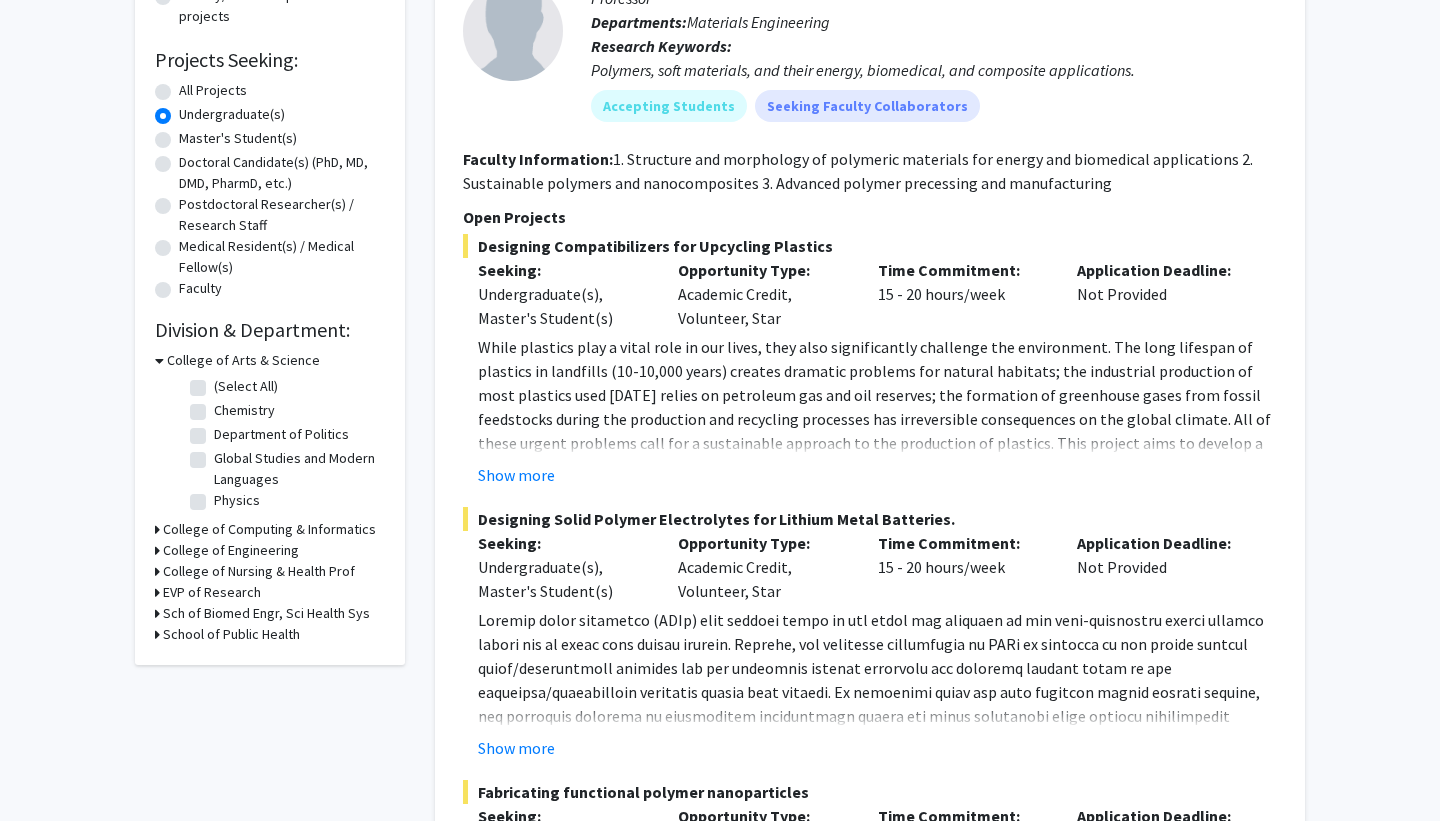 click on "Sch of Biomed Engr, Sci Health Sys" at bounding box center (266, 613) 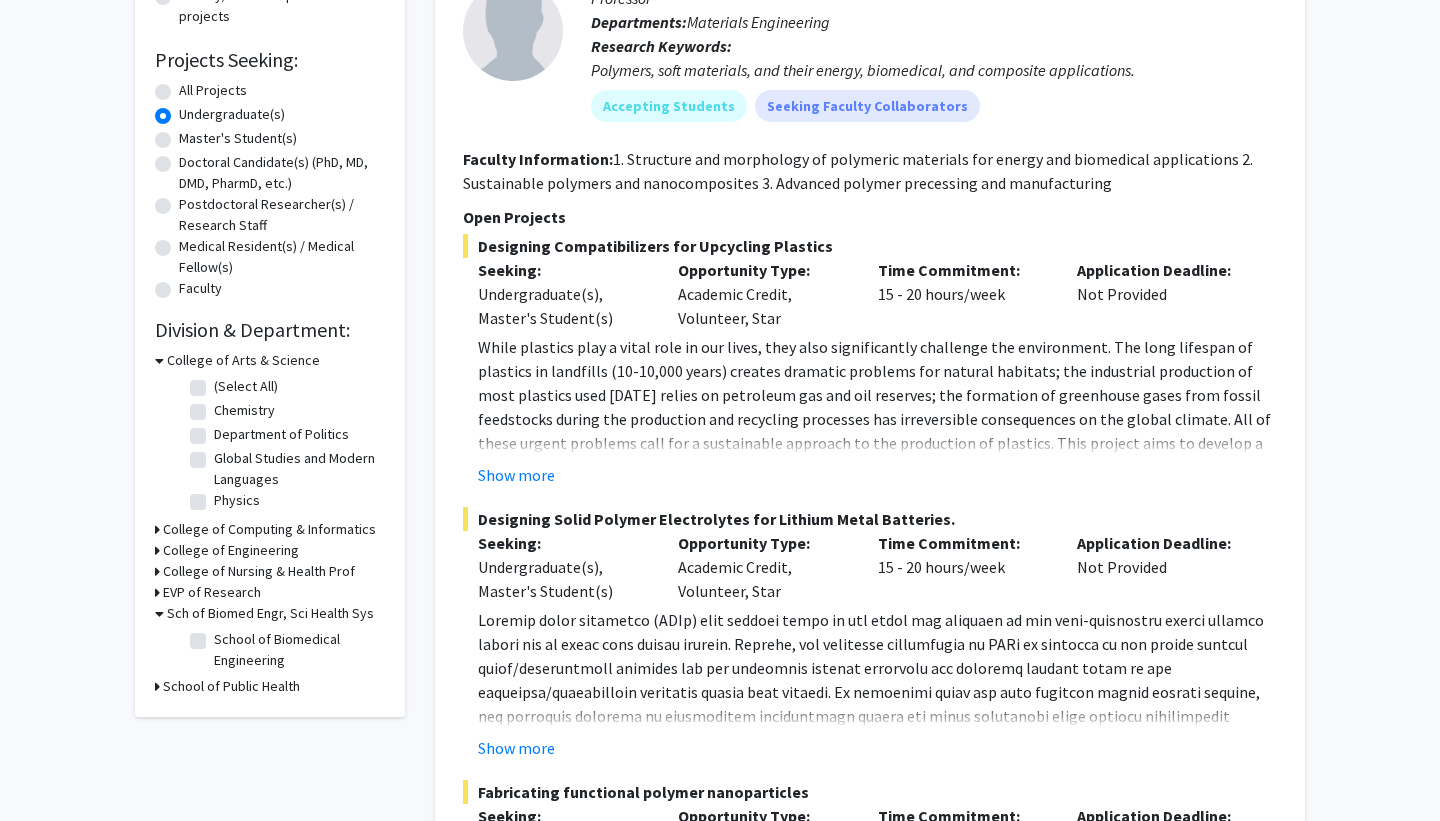 click on "Sch of Biomed Engr, Sci Health Sys" at bounding box center [270, 613] 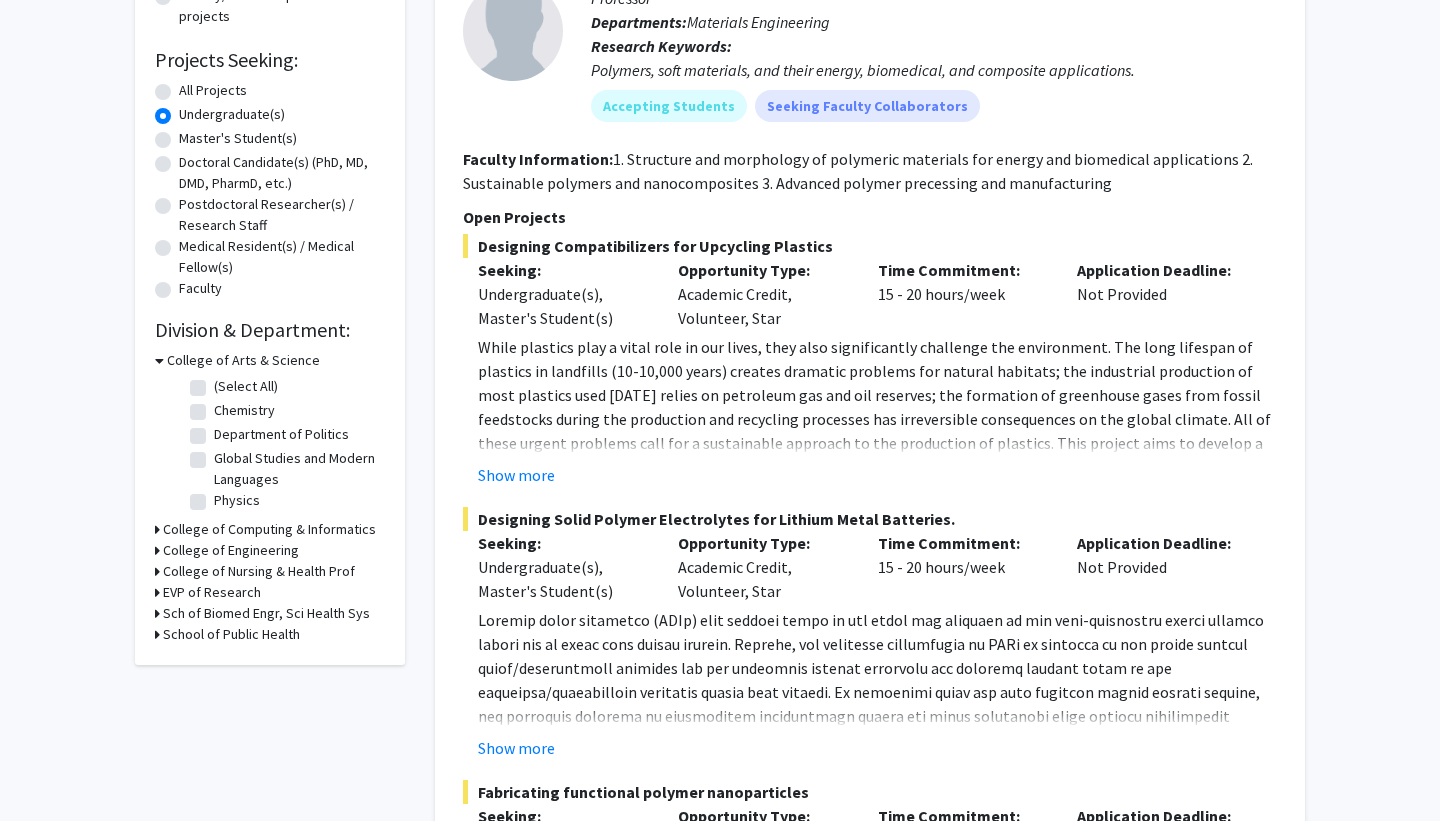 click on "School of Public Health" at bounding box center [231, 634] 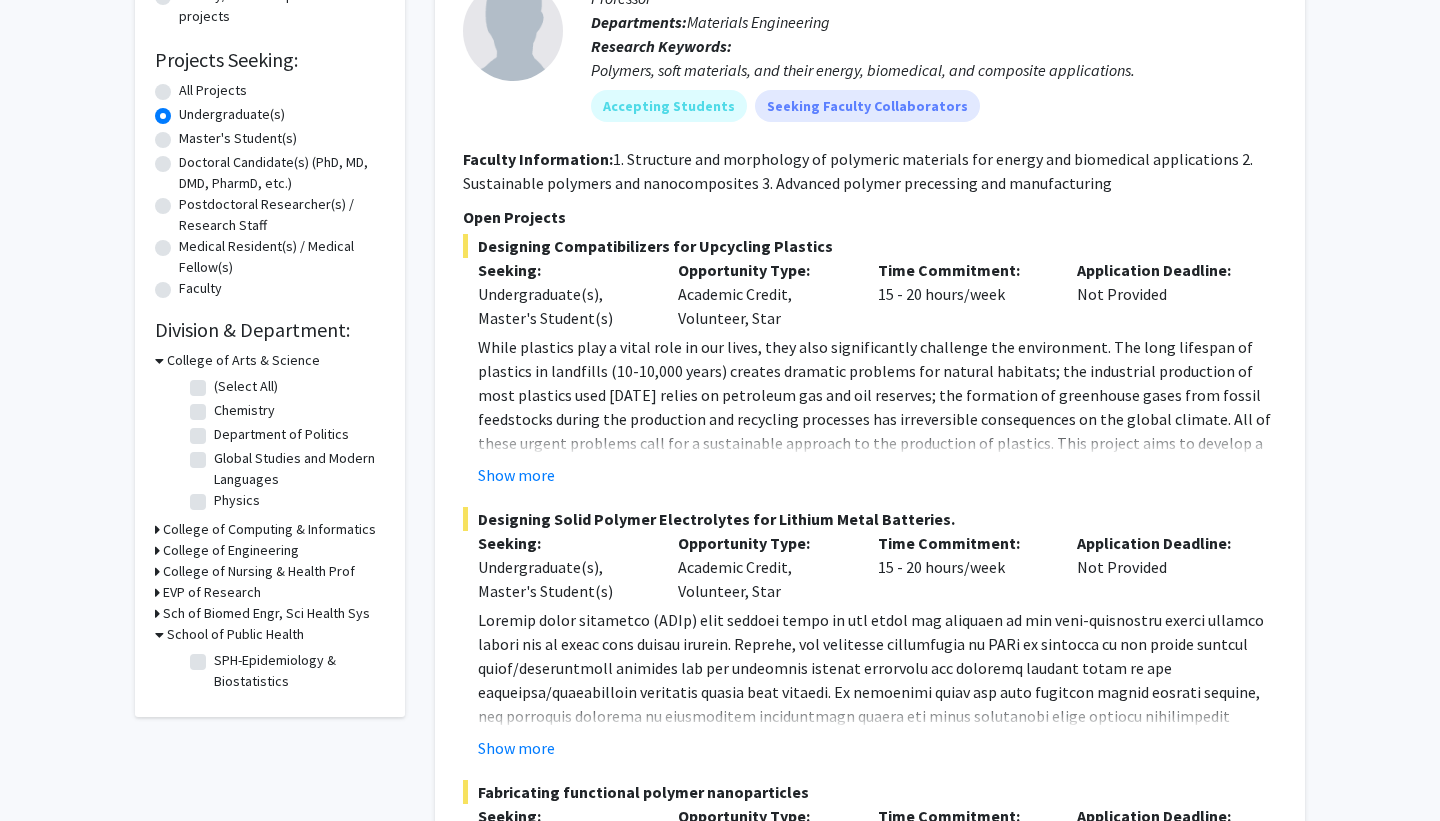 click on "School of Public Health" at bounding box center [235, 634] 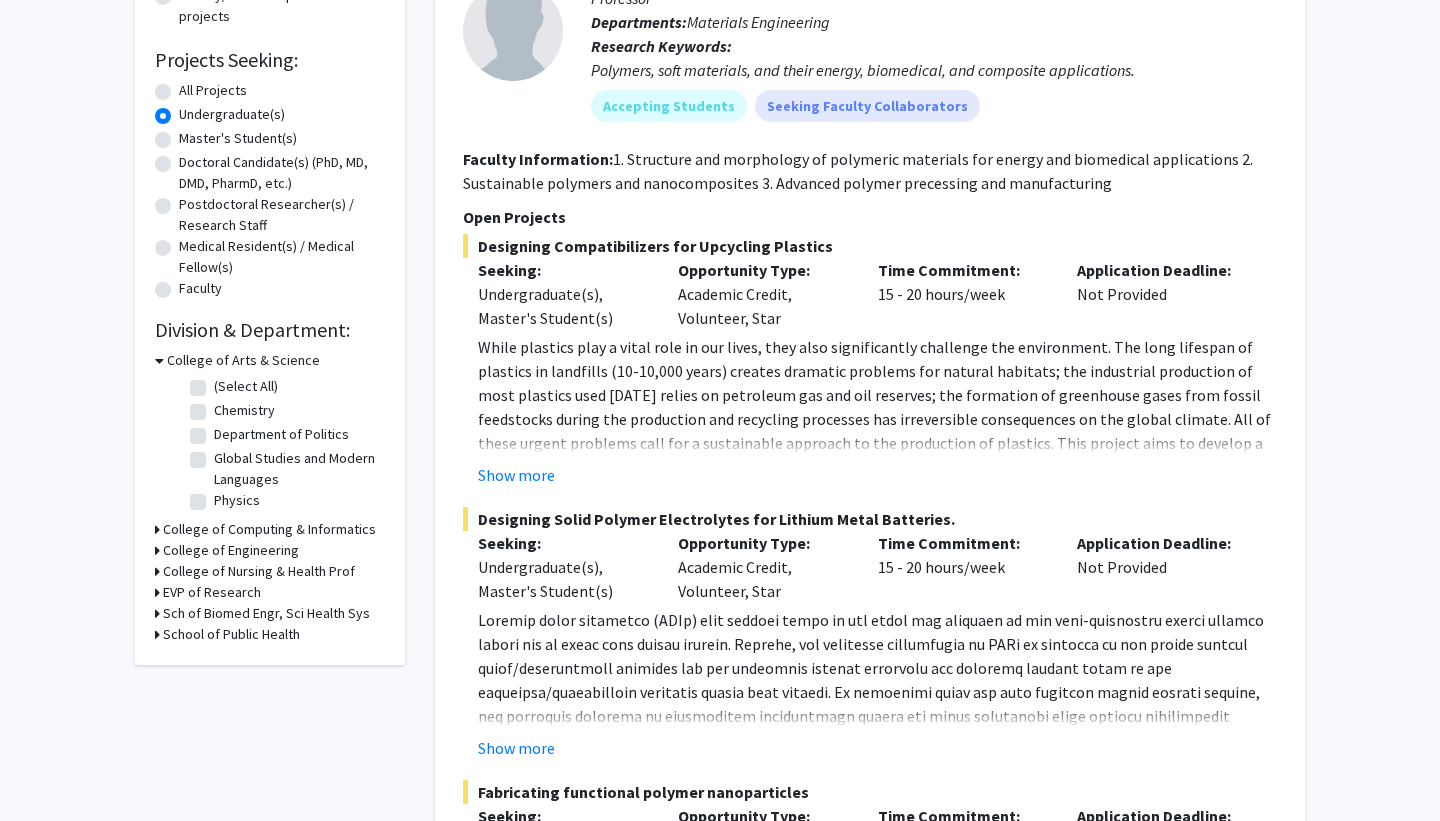 click on "College of Arts & Science" at bounding box center (243, 360) 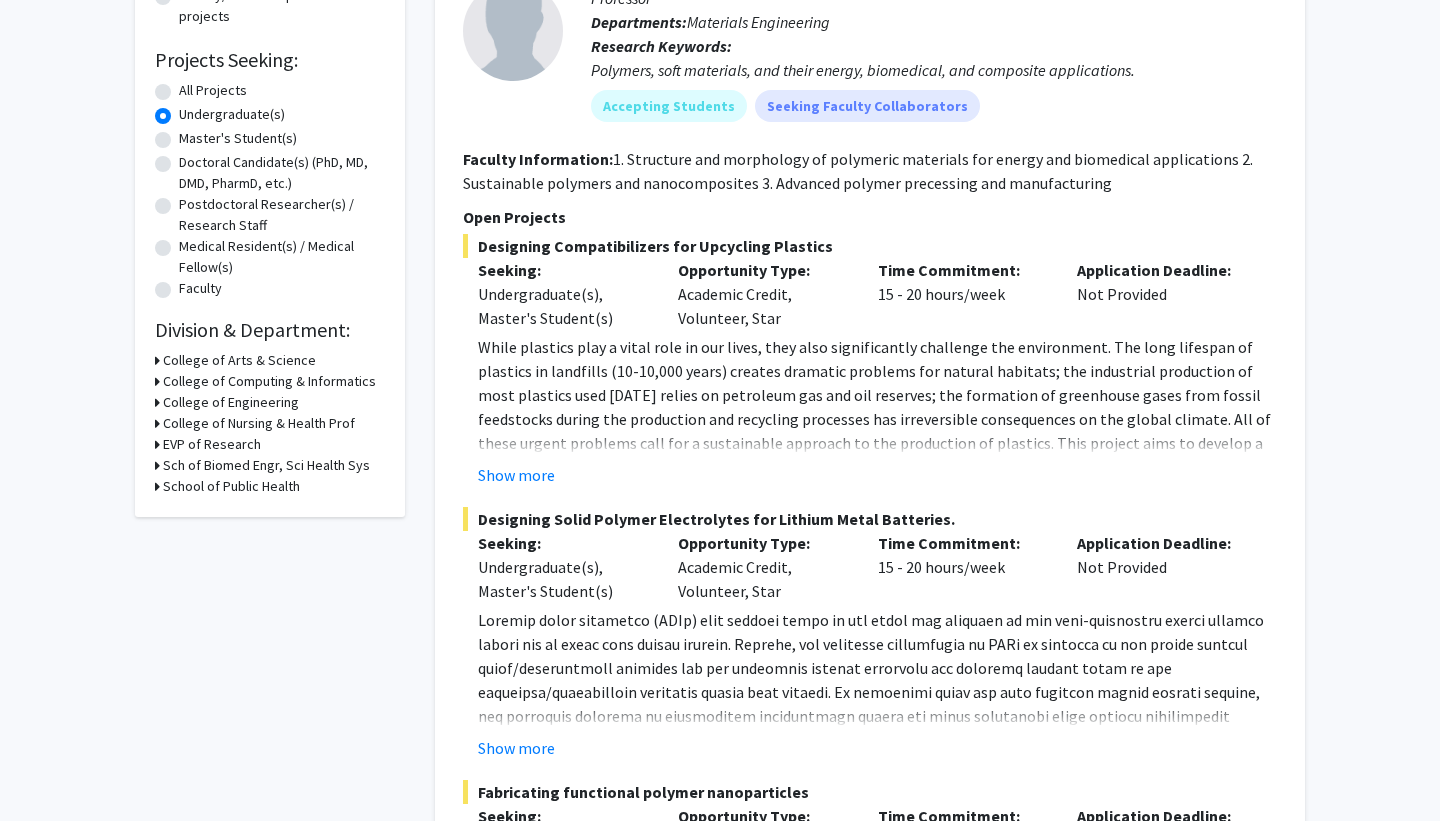 click on "College of Arts & Science" at bounding box center [239, 360] 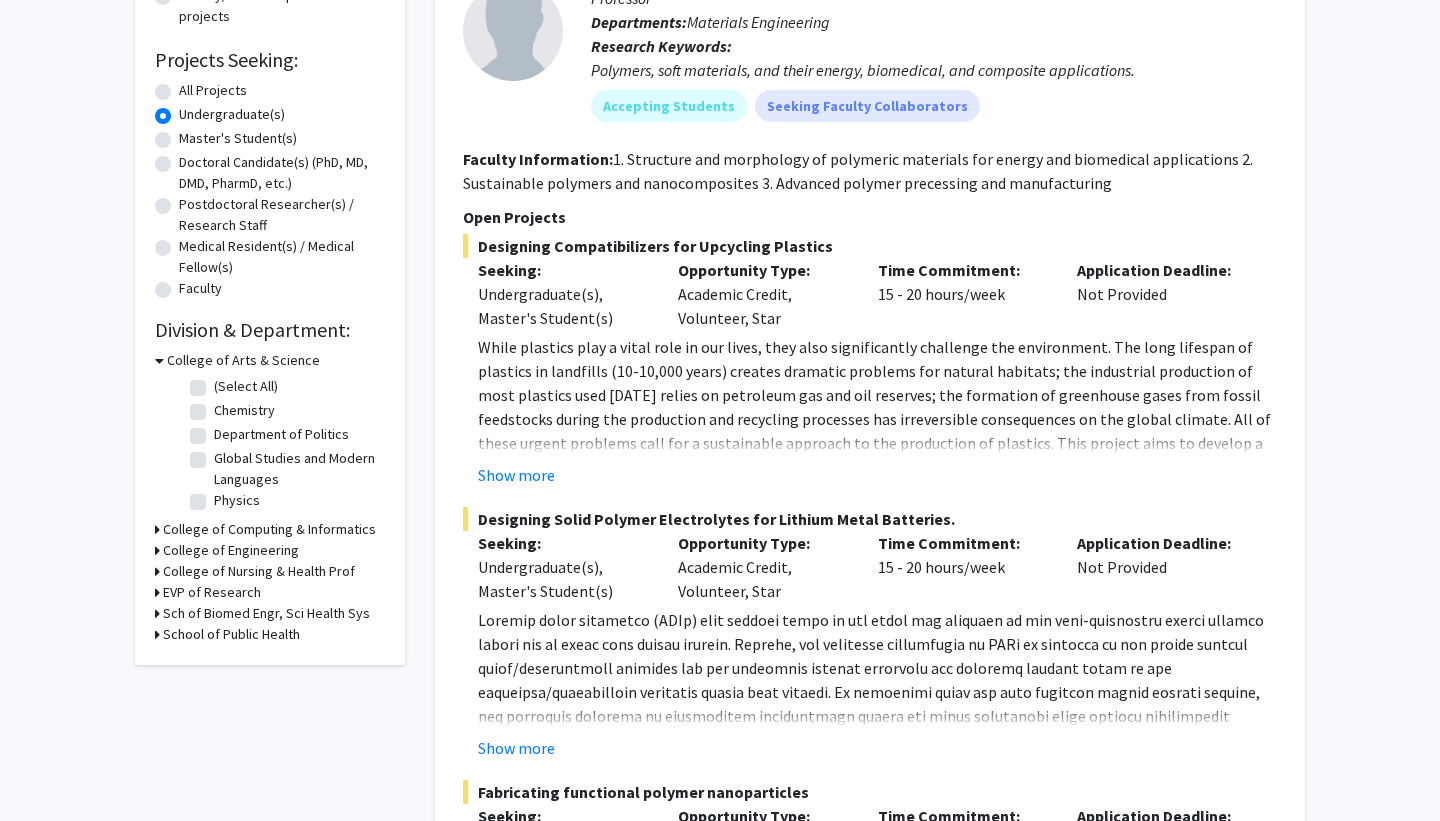 click on "College of Arts & Science" at bounding box center [243, 360] 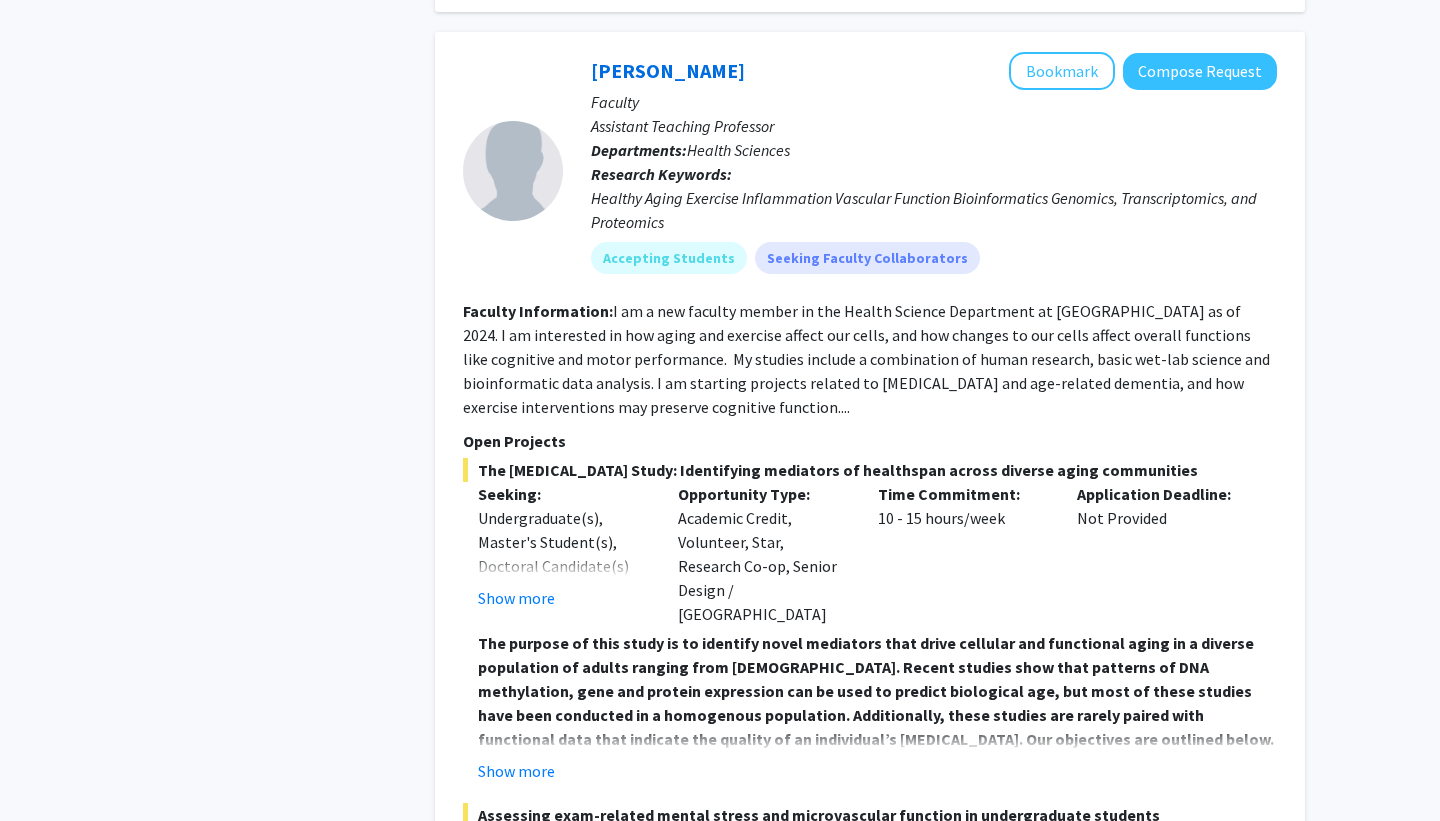 scroll, scrollTop: 6302, scrollLeft: 0, axis: vertical 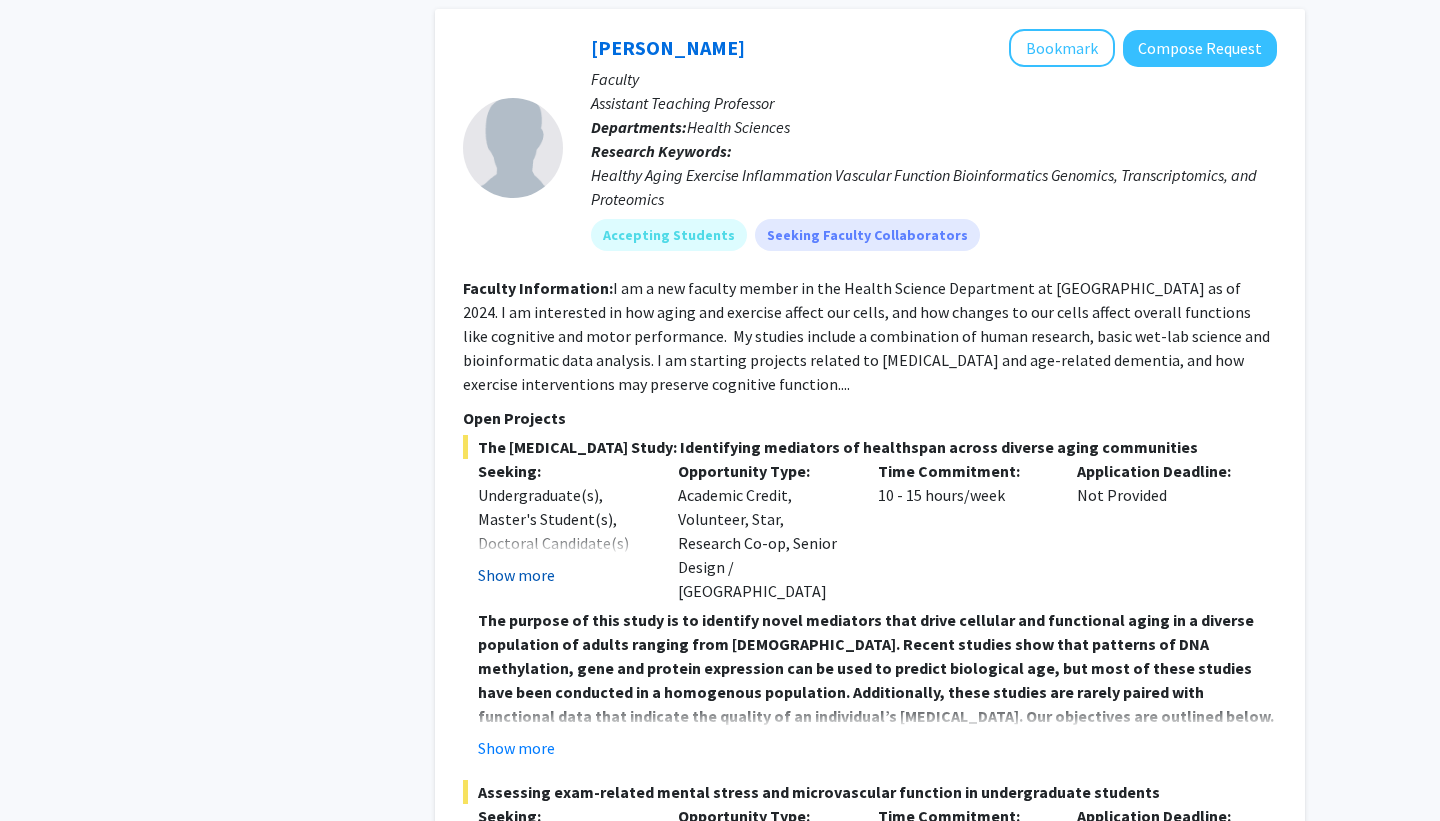 click on "Show more" 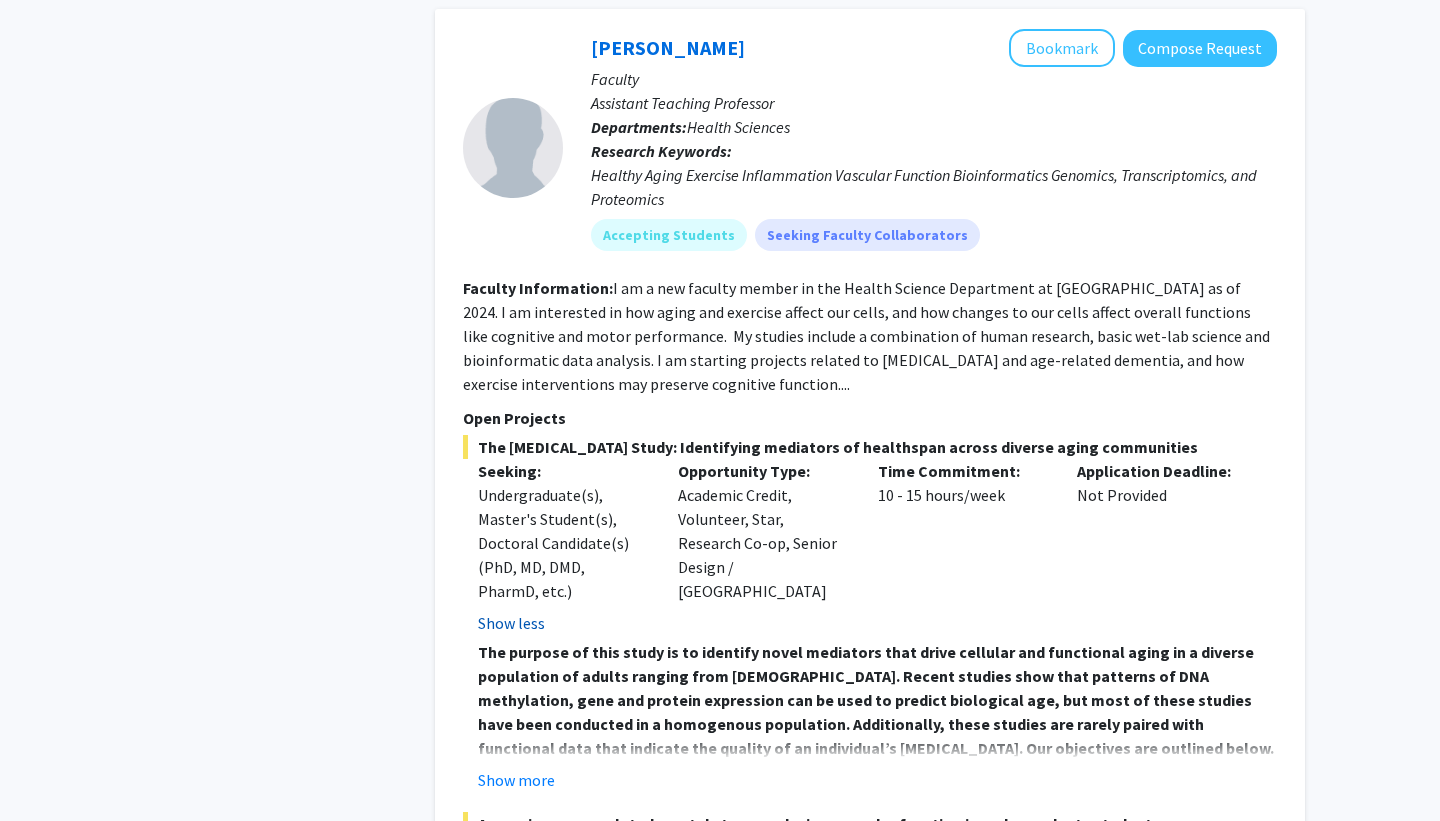 click on "Show less" 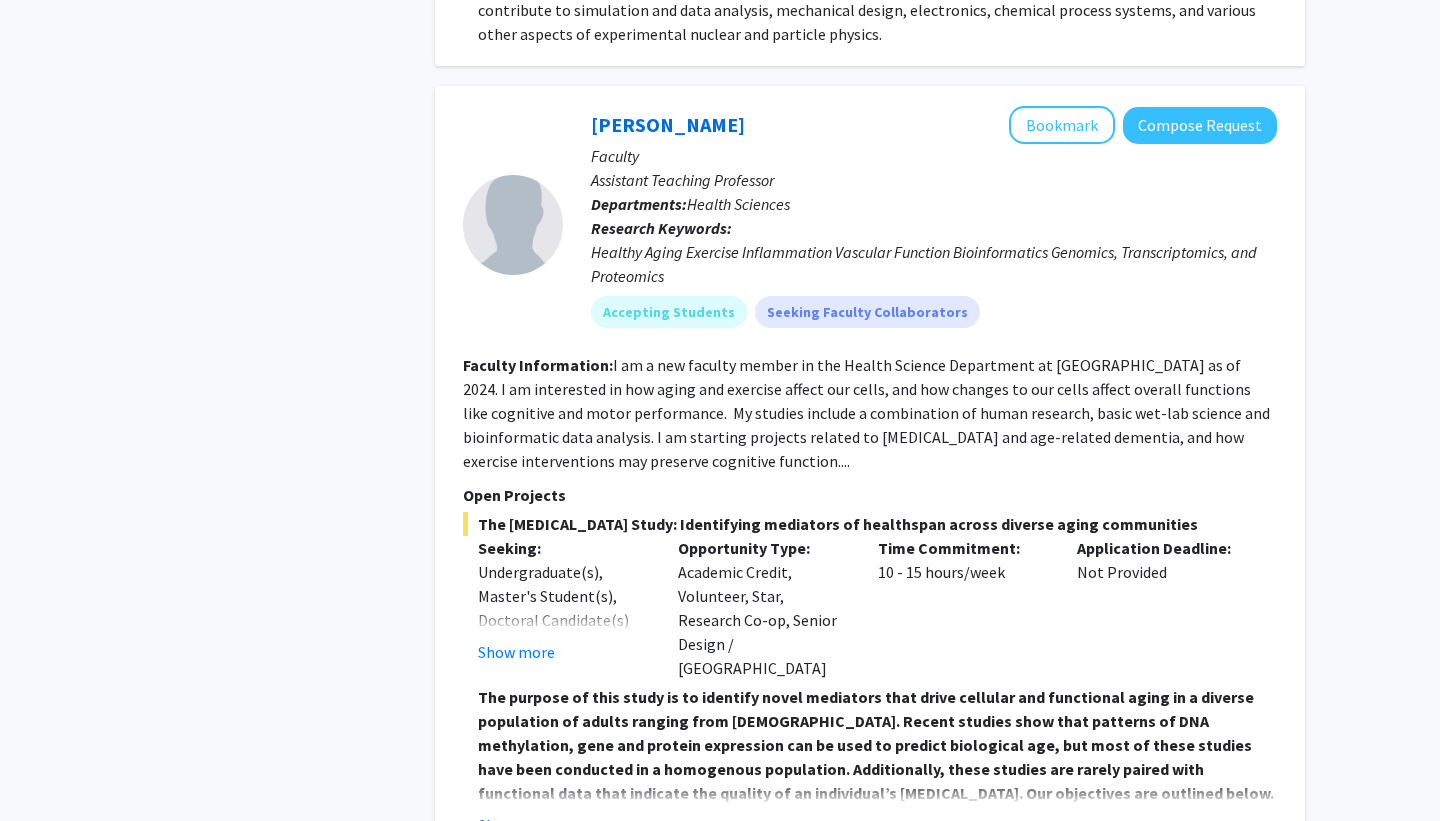 scroll, scrollTop: 6213, scrollLeft: 0, axis: vertical 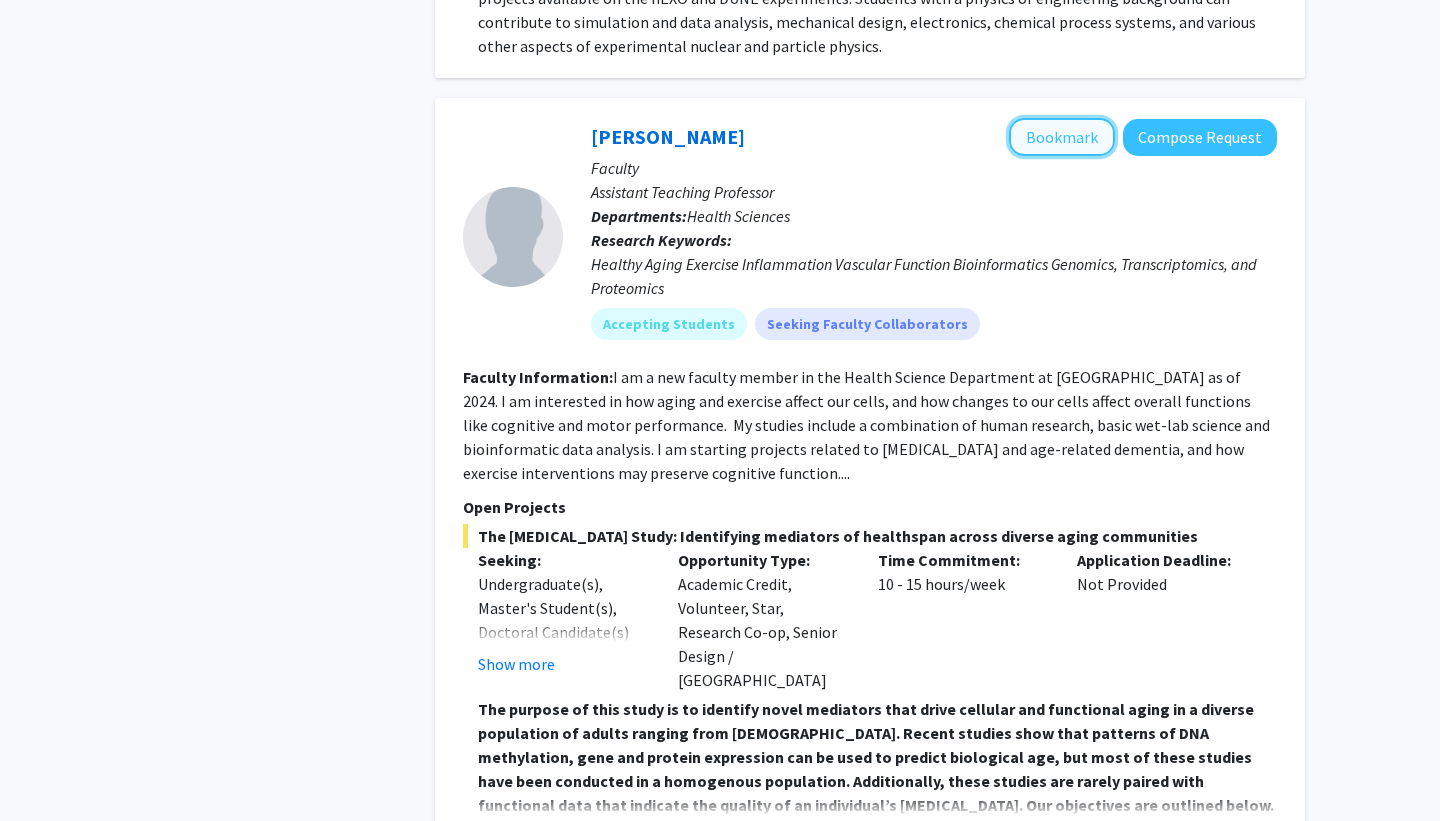 click on "Bookmark" 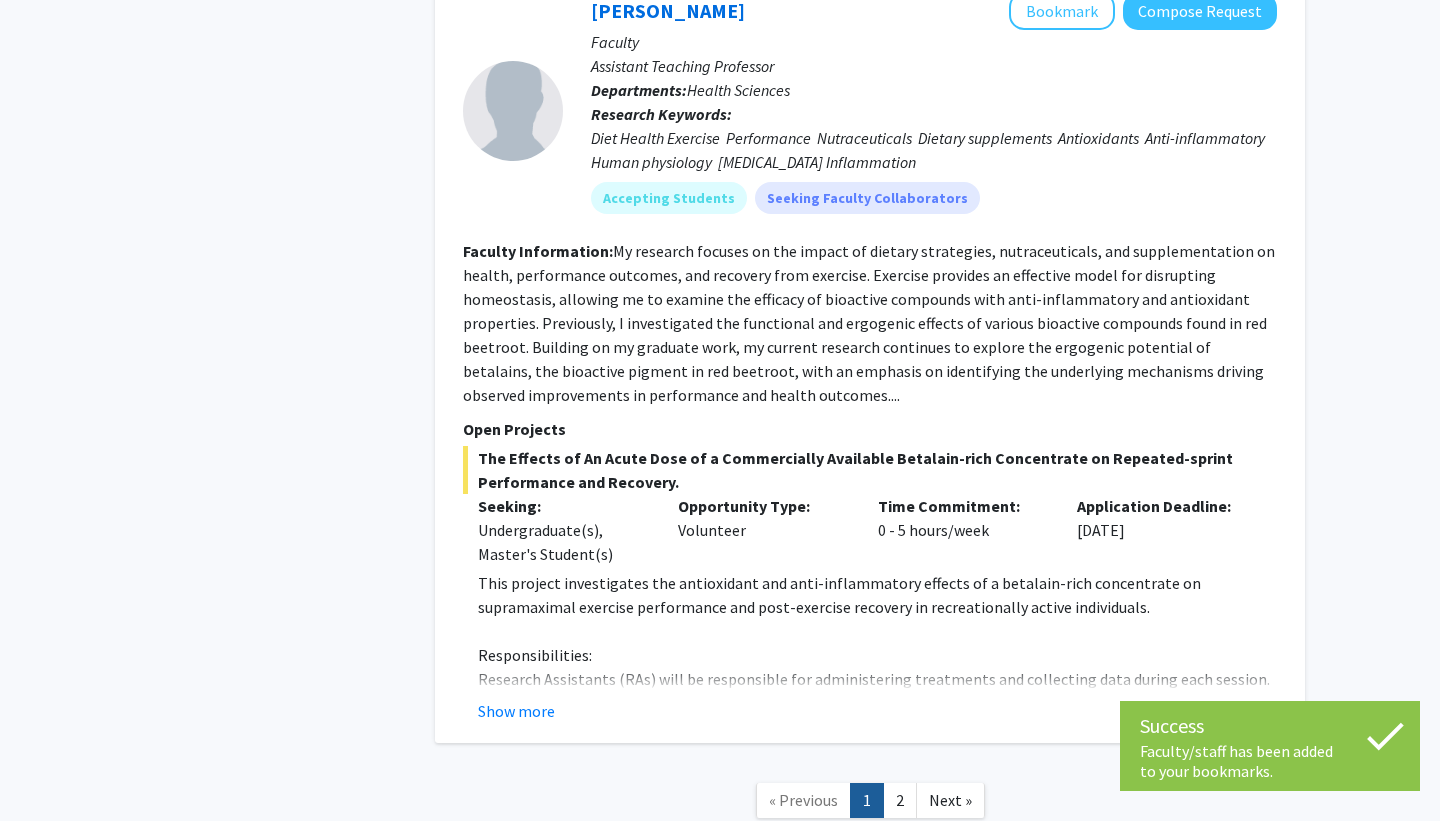 scroll, scrollTop: 8618, scrollLeft: 0, axis: vertical 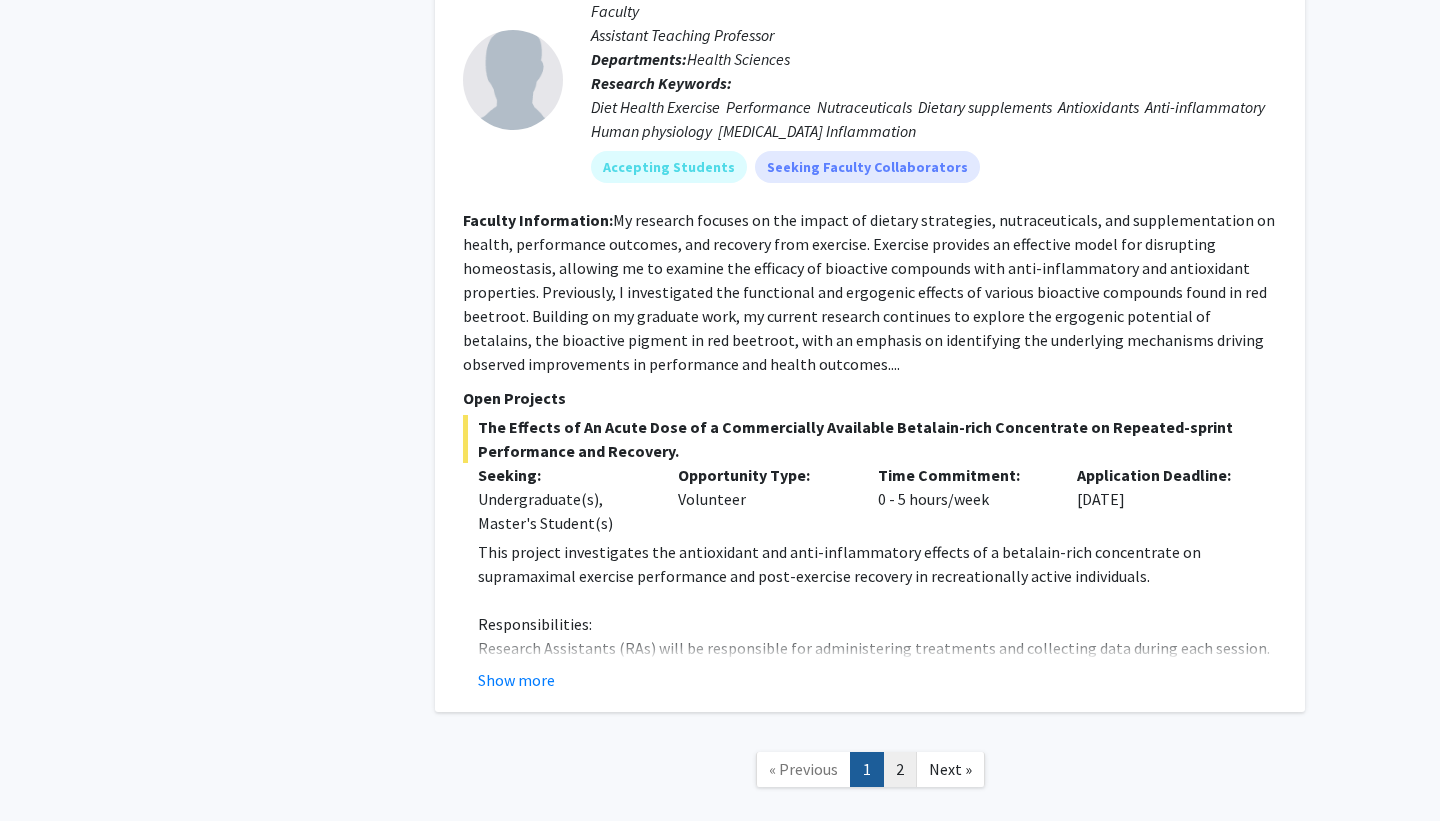 click on "2" 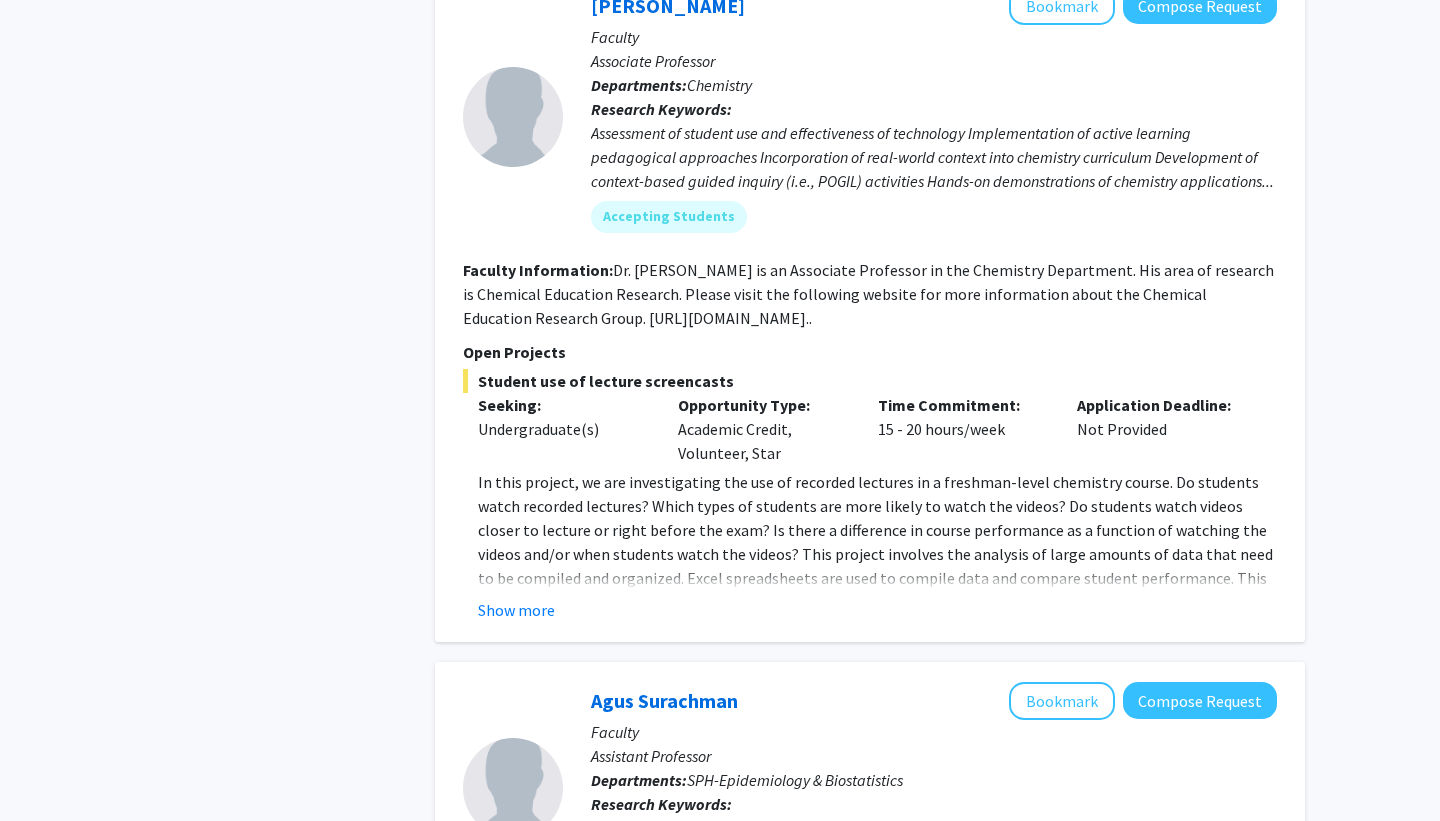 scroll, scrollTop: 3367, scrollLeft: 0, axis: vertical 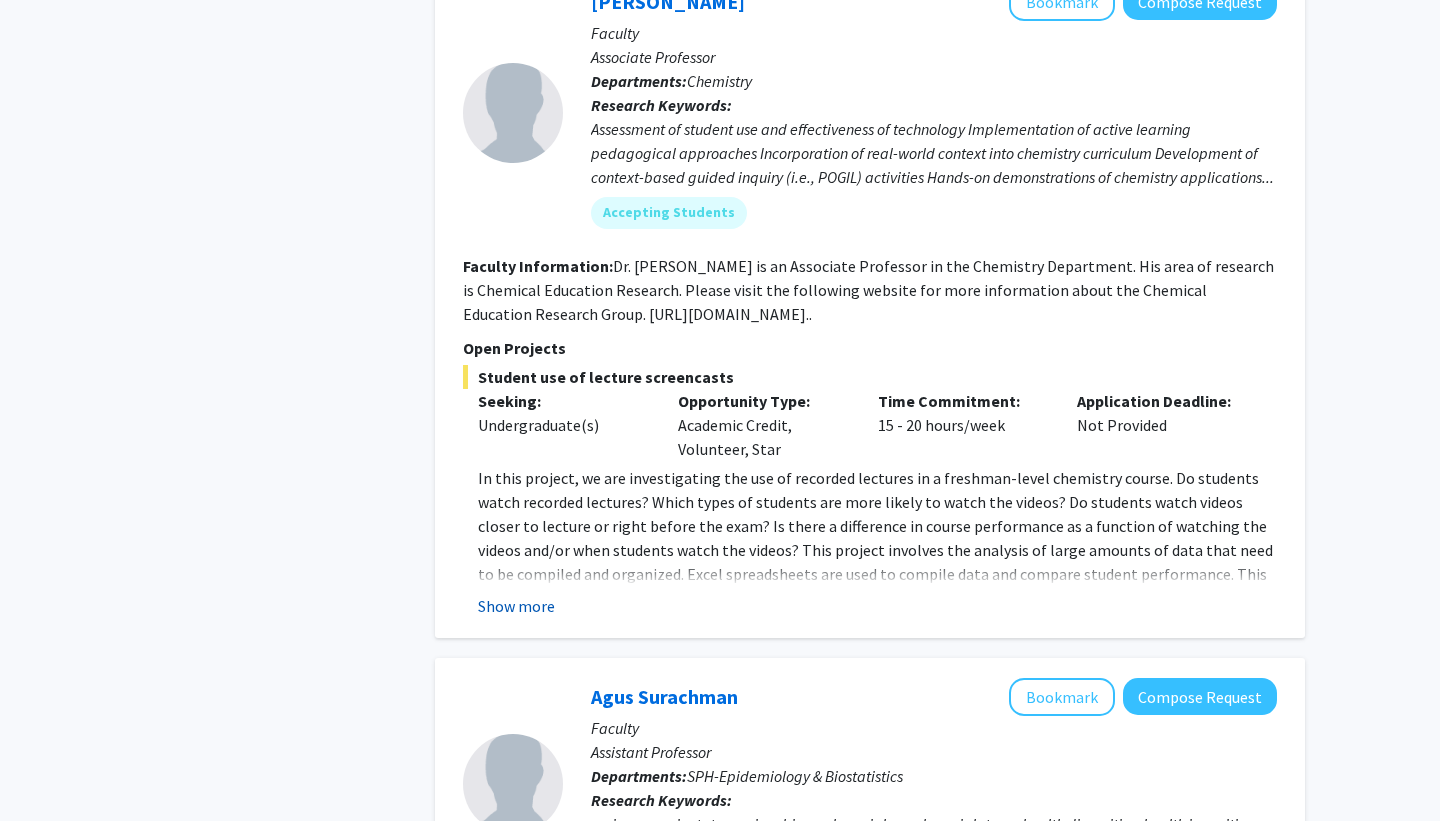 click on "Show more" 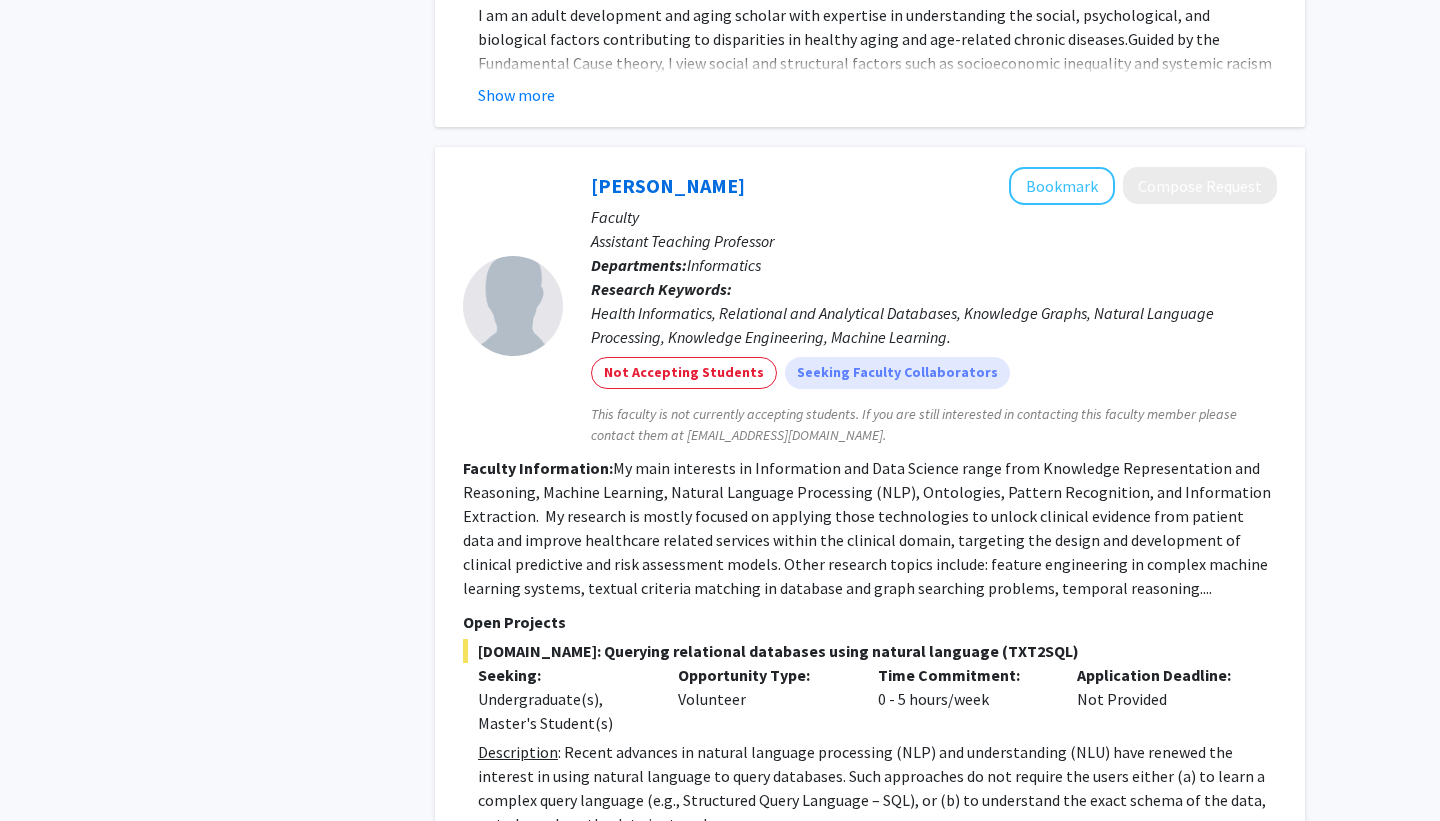 scroll, scrollTop: 4957, scrollLeft: 0, axis: vertical 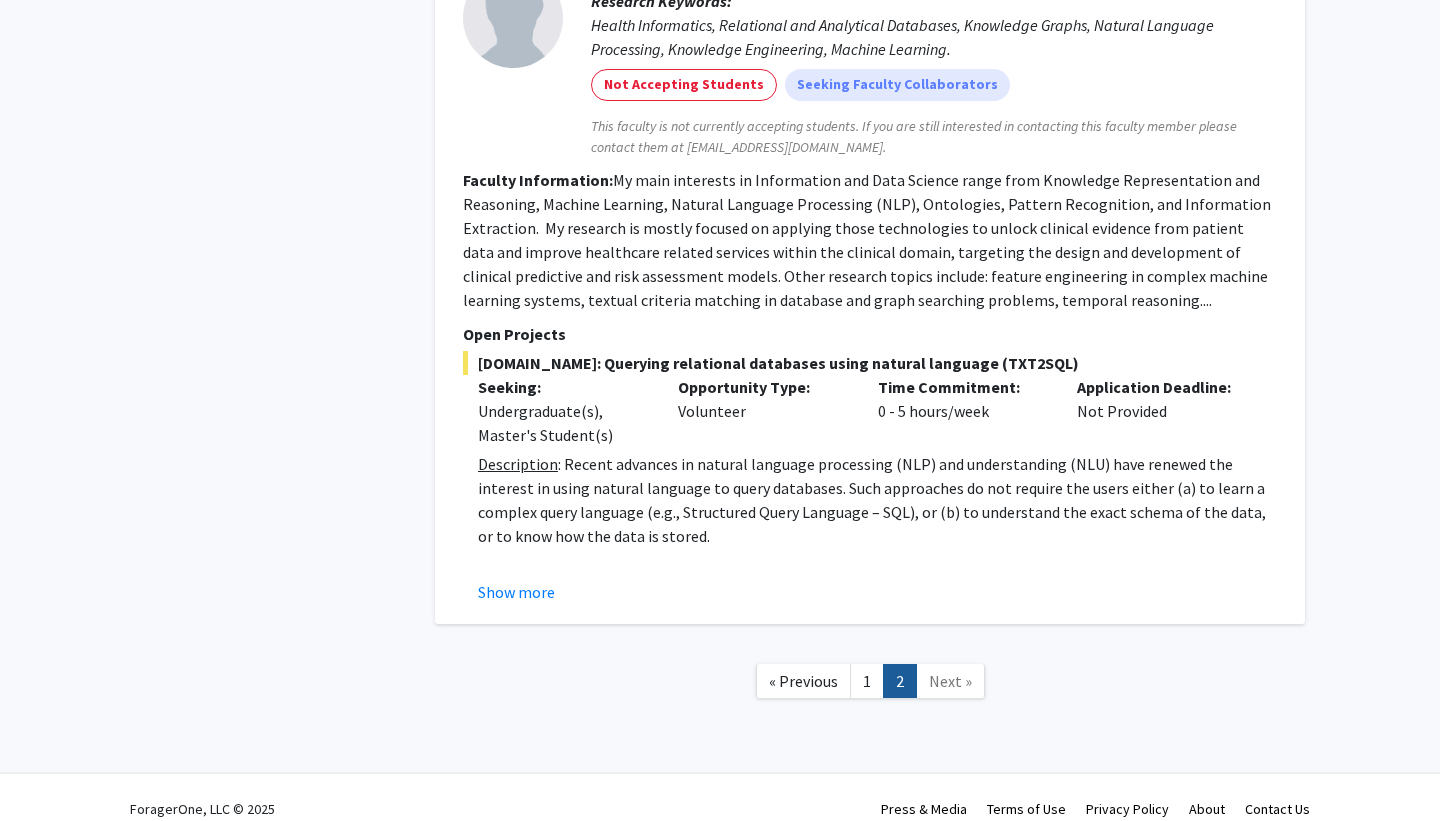 click on "Next »" 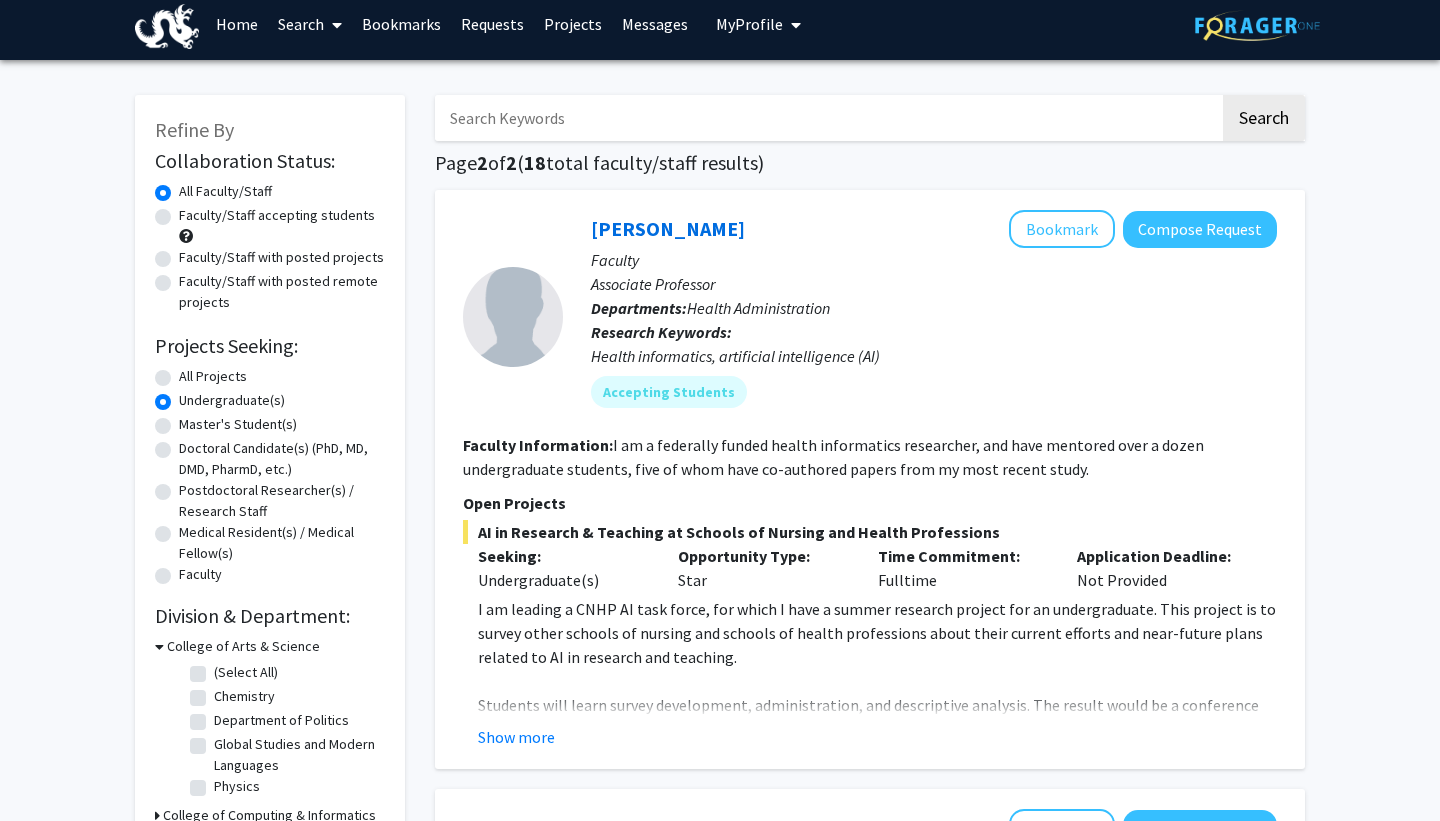 scroll, scrollTop: 0, scrollLeft: 0, axis: both 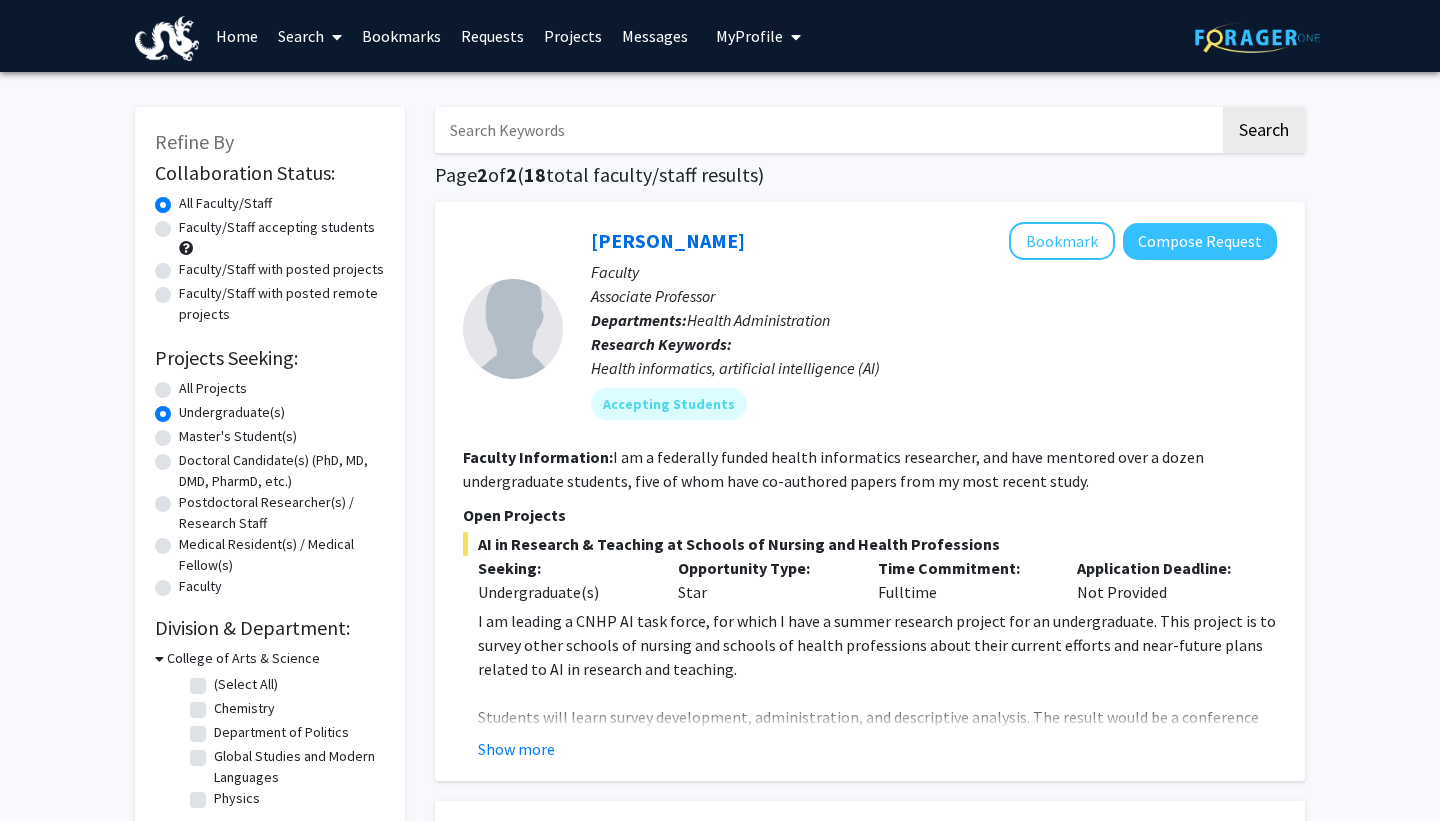click on "Faculty/Staff accepting students" 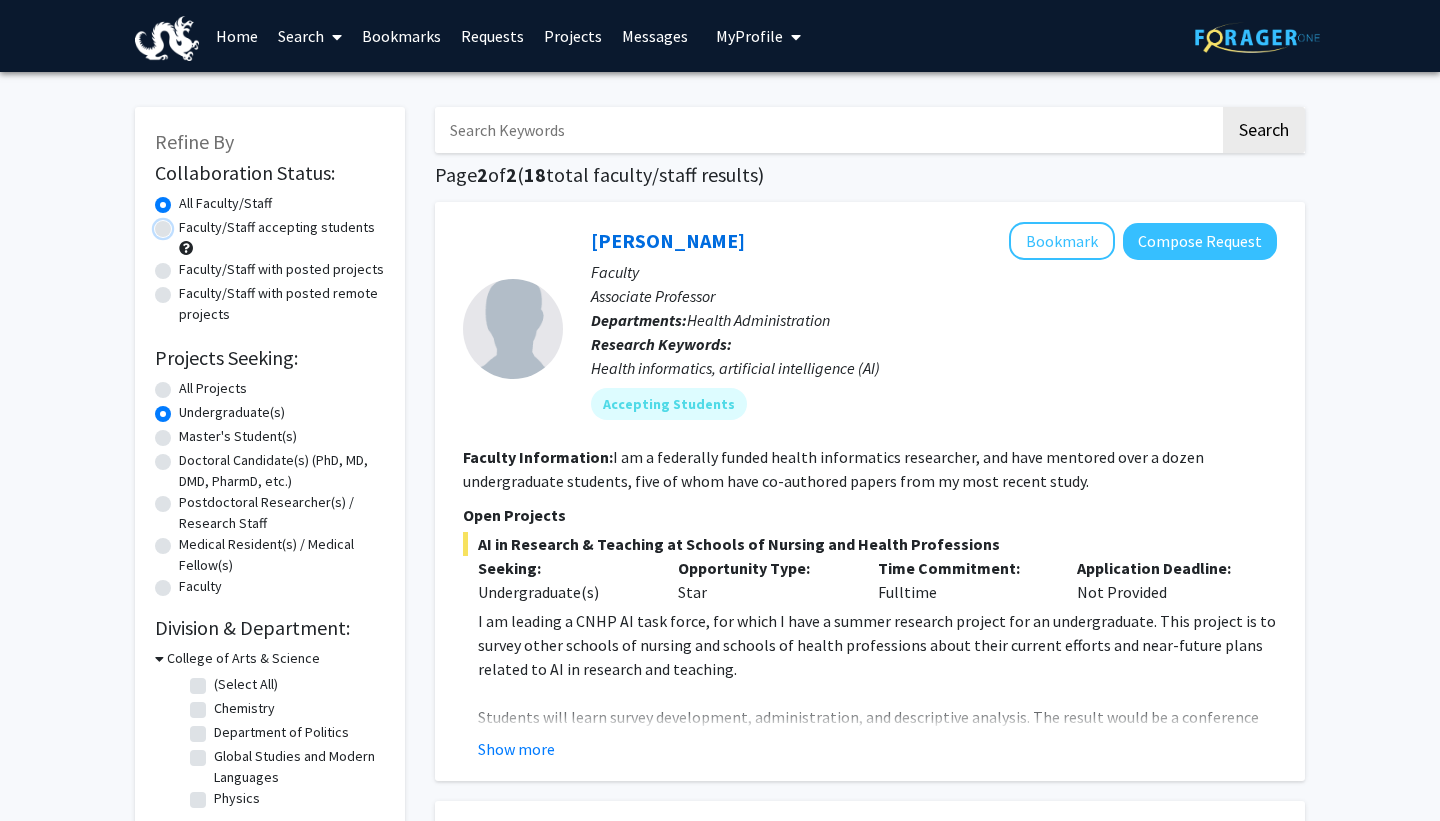 click on "Faculty/Staff accepting students" at bounding box center (185, 223) 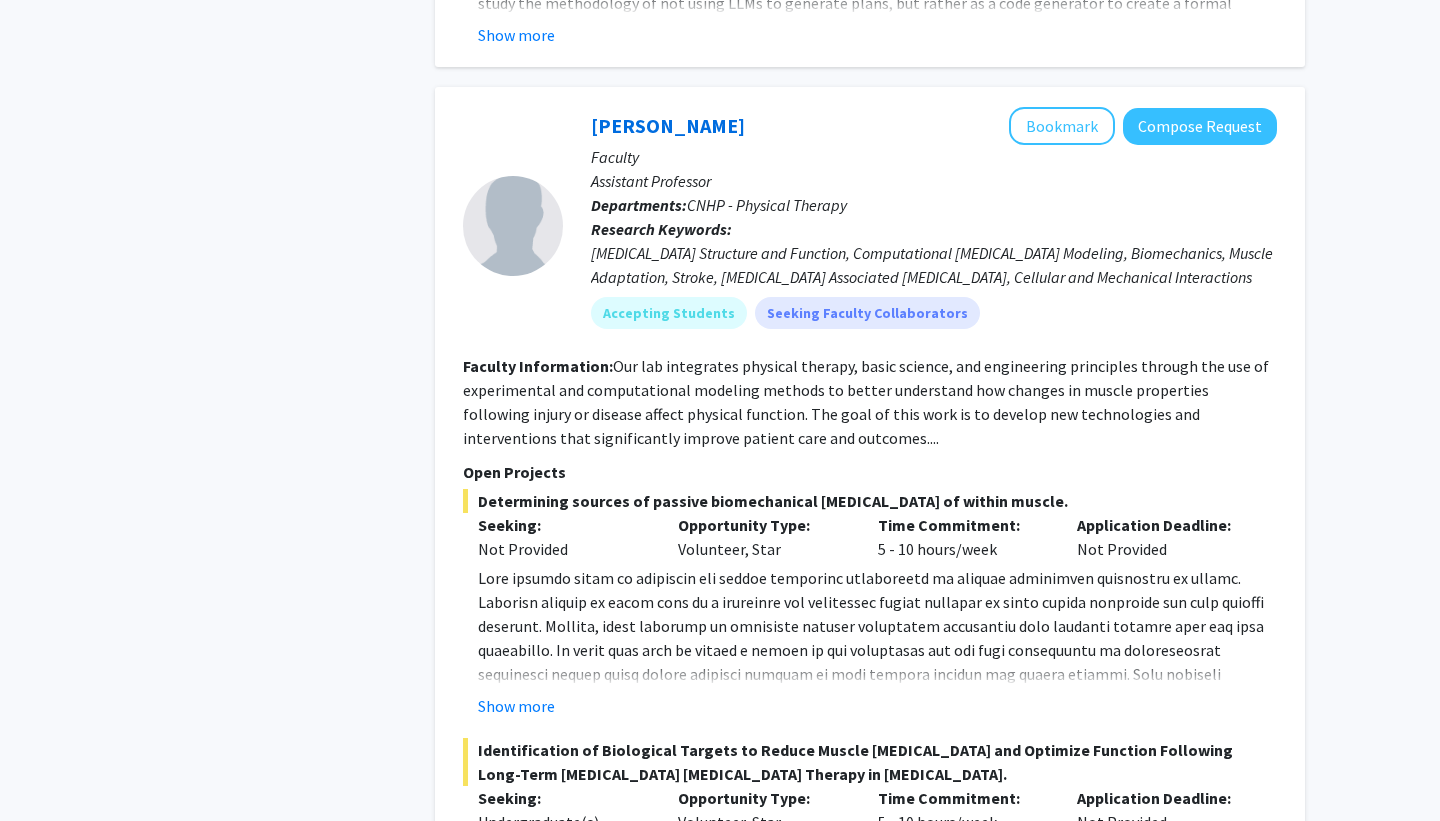 scroll, scrollTop: 3527, scrollLeft: 0, axis: vertical 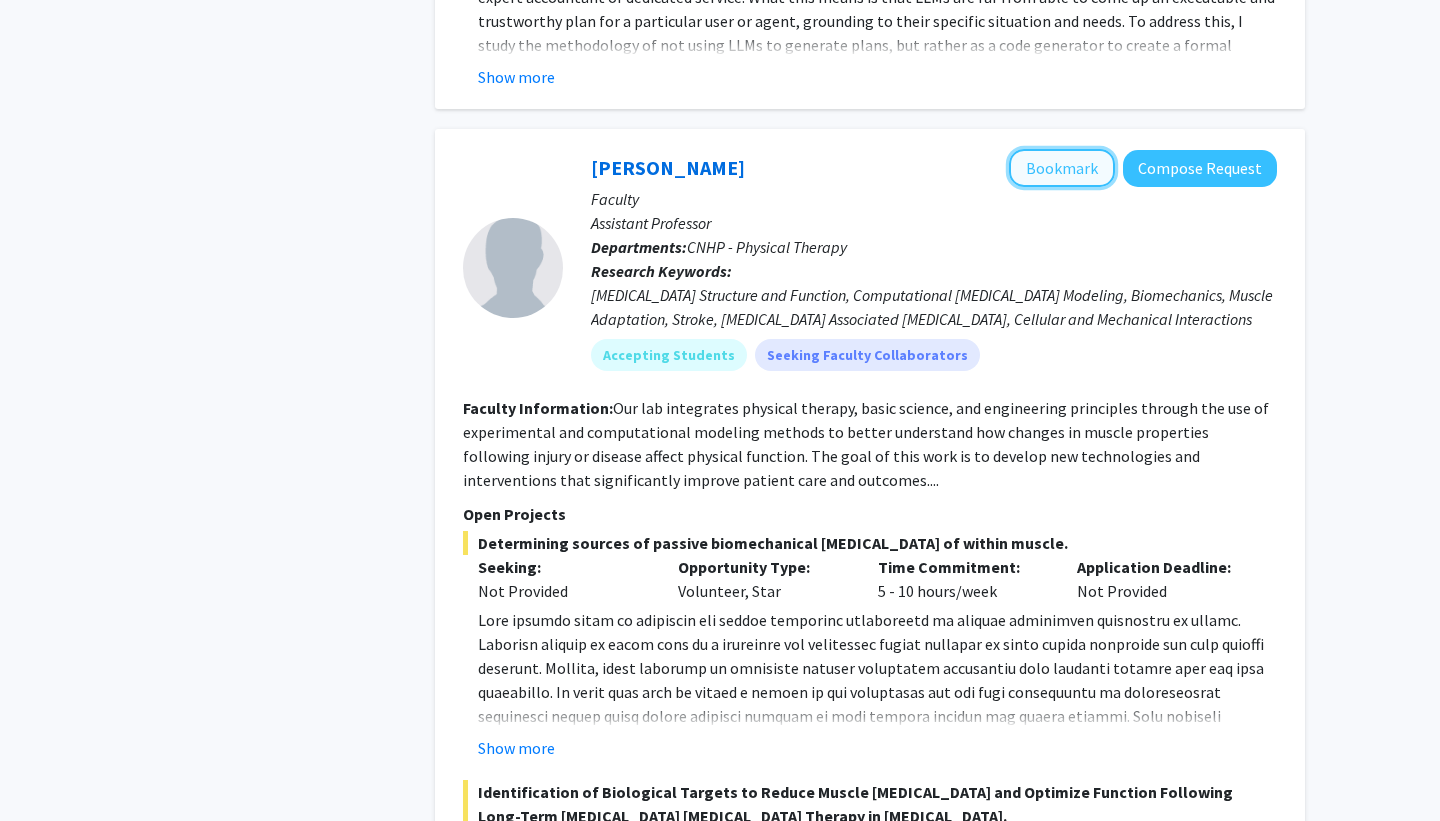 click on "Bookmark" 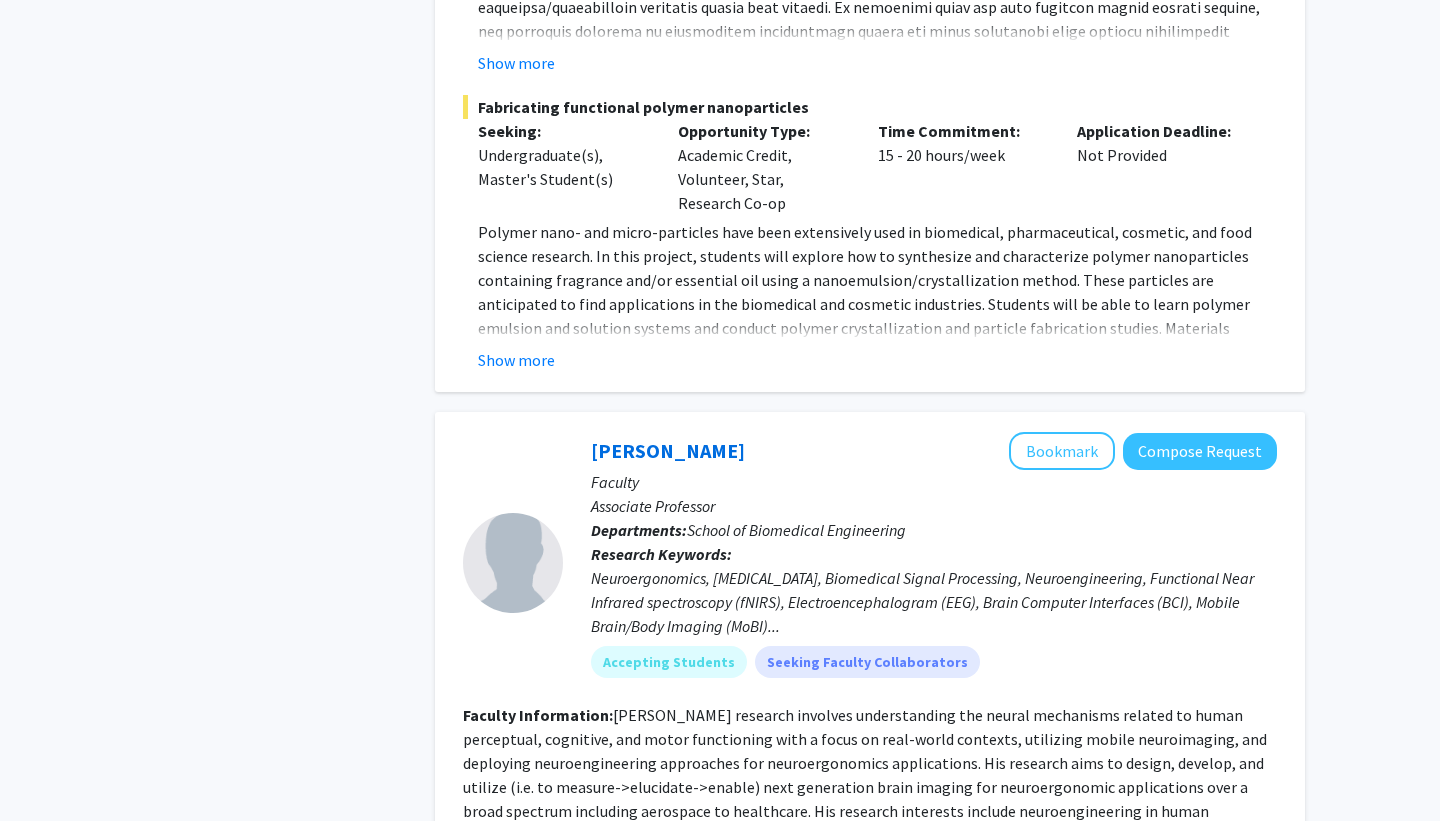 scroll, scrollTop: 0, scrollLeft: 0, axis: both 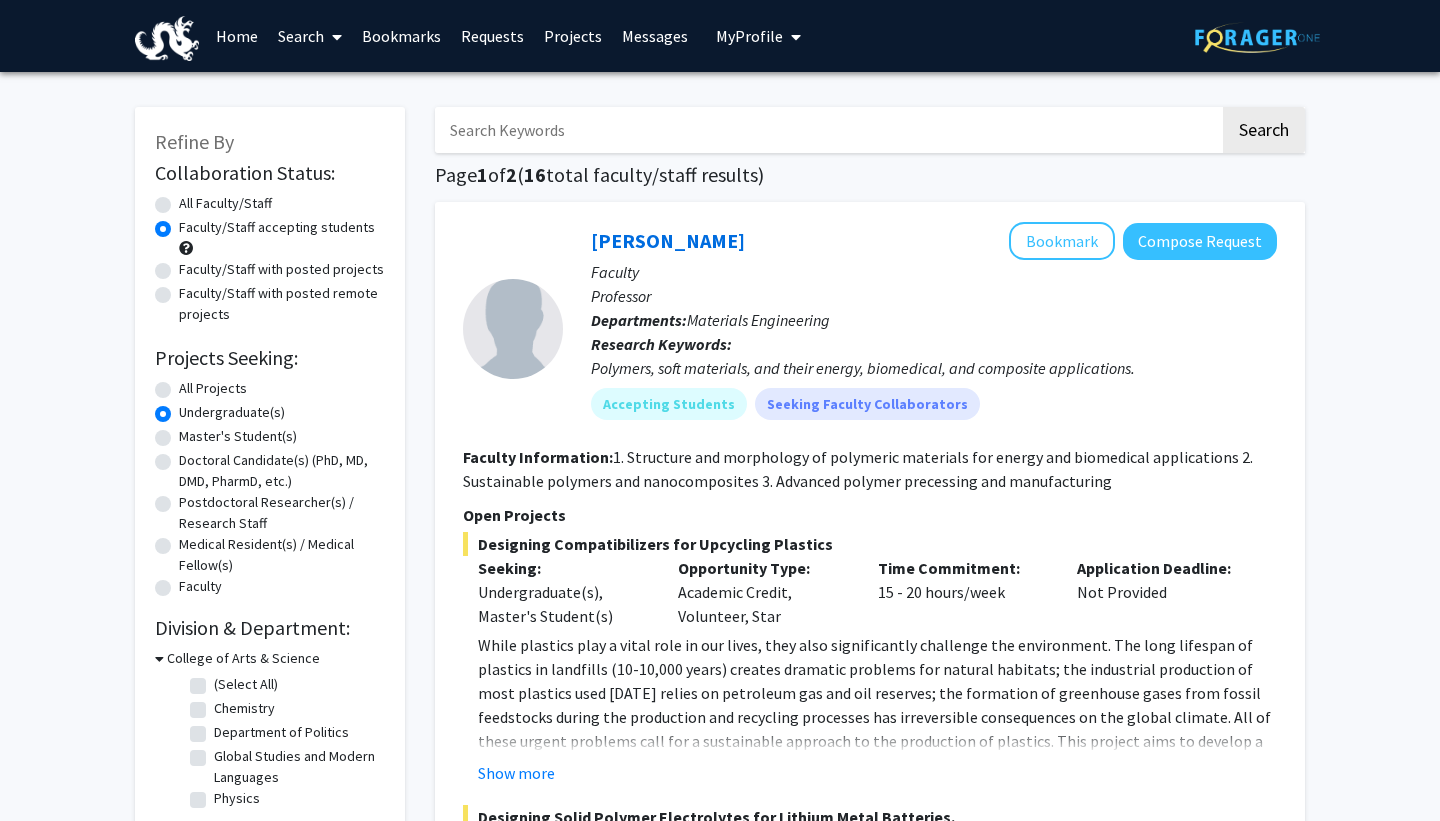 click on "Bookmarks" at bounding box center [401, 36] 